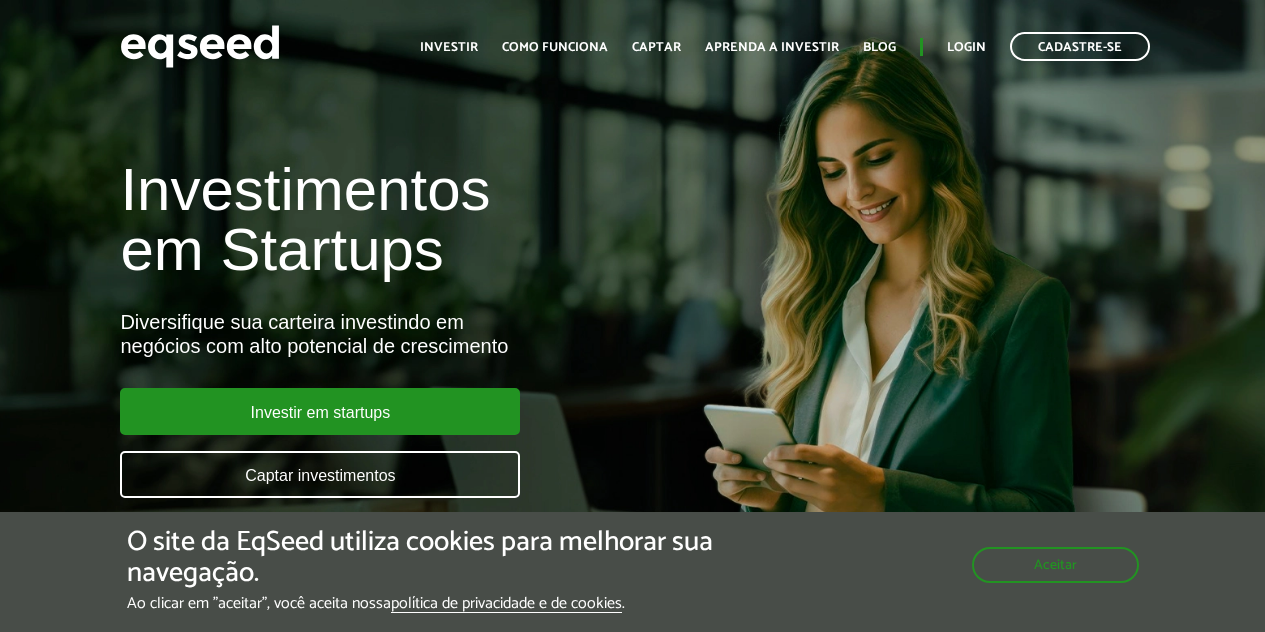 scroll, scrollTop: 0, scrollLeft: 0, axis: both 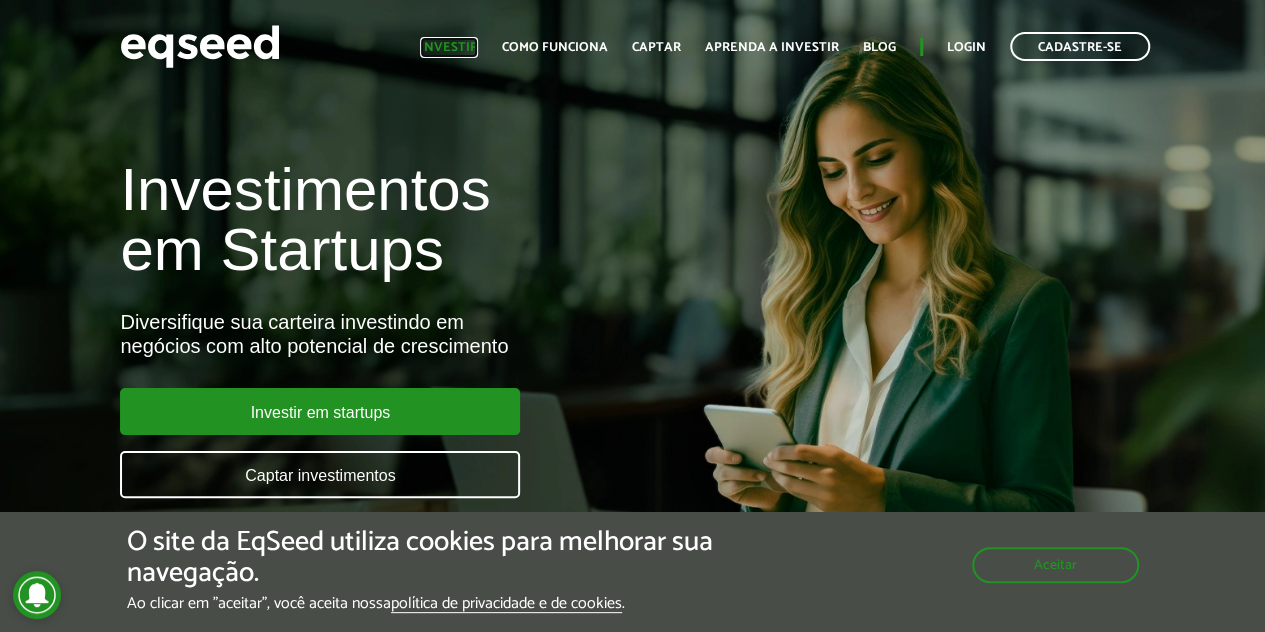 click on "Investir" at bounding box center (449, 47) 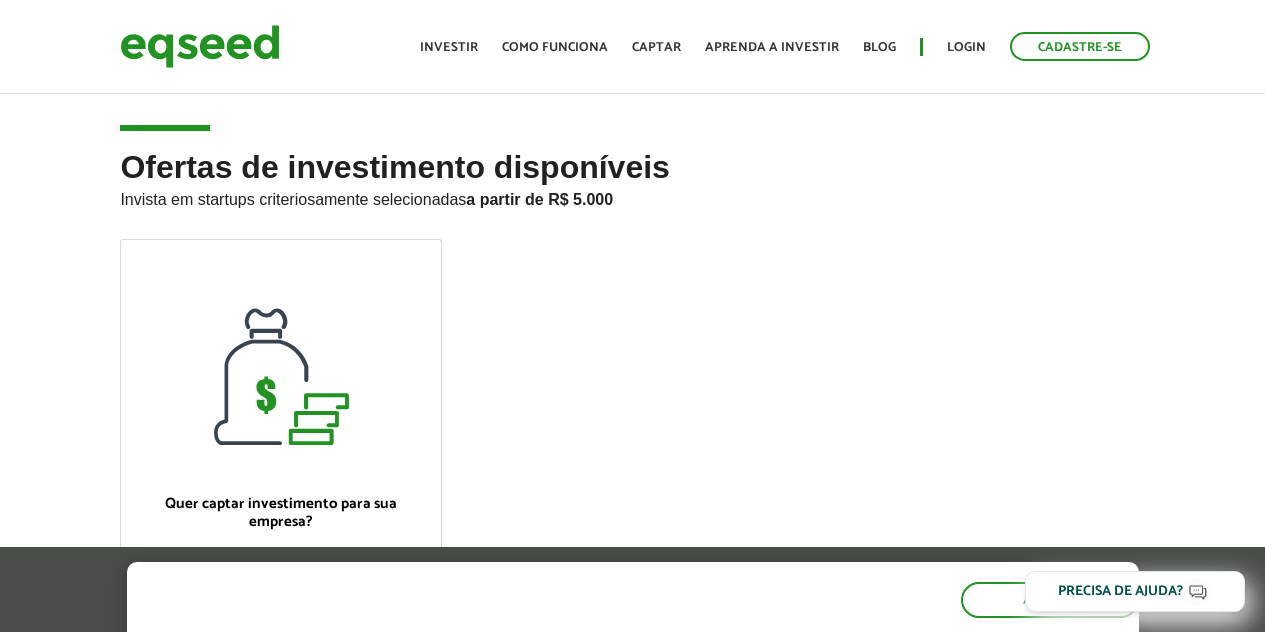 scroll, scrollTop: 0, scrollLeft: 0, axis: both 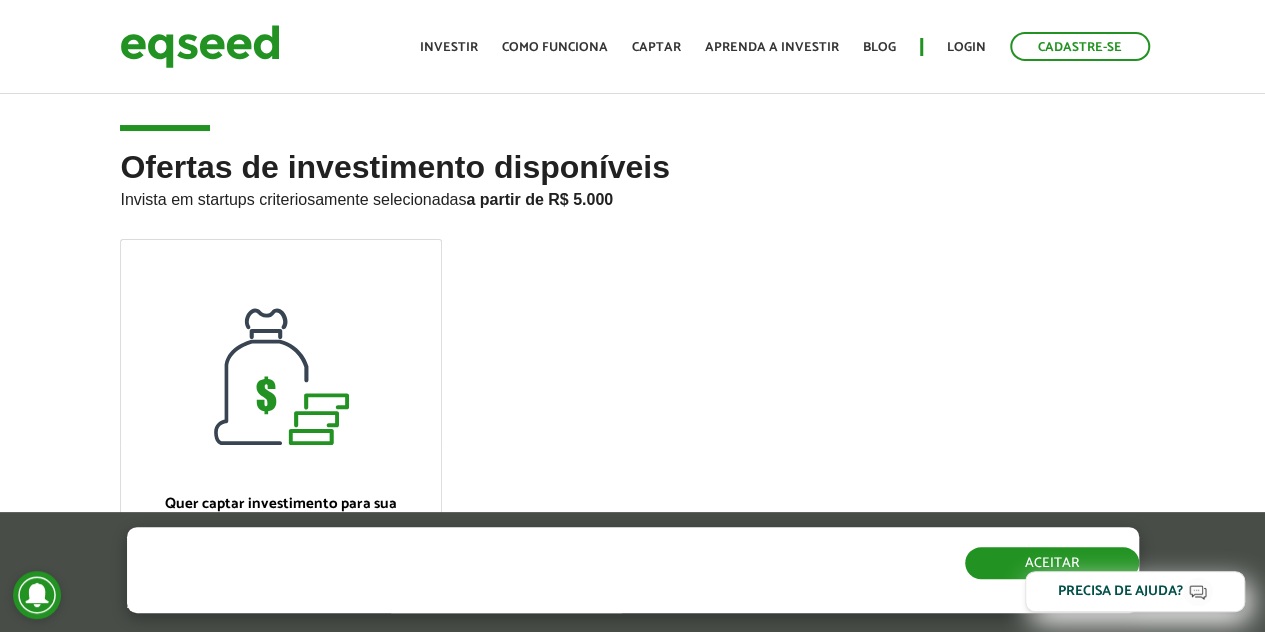 click on "Aceitar" at bounding box center (1052, 563) 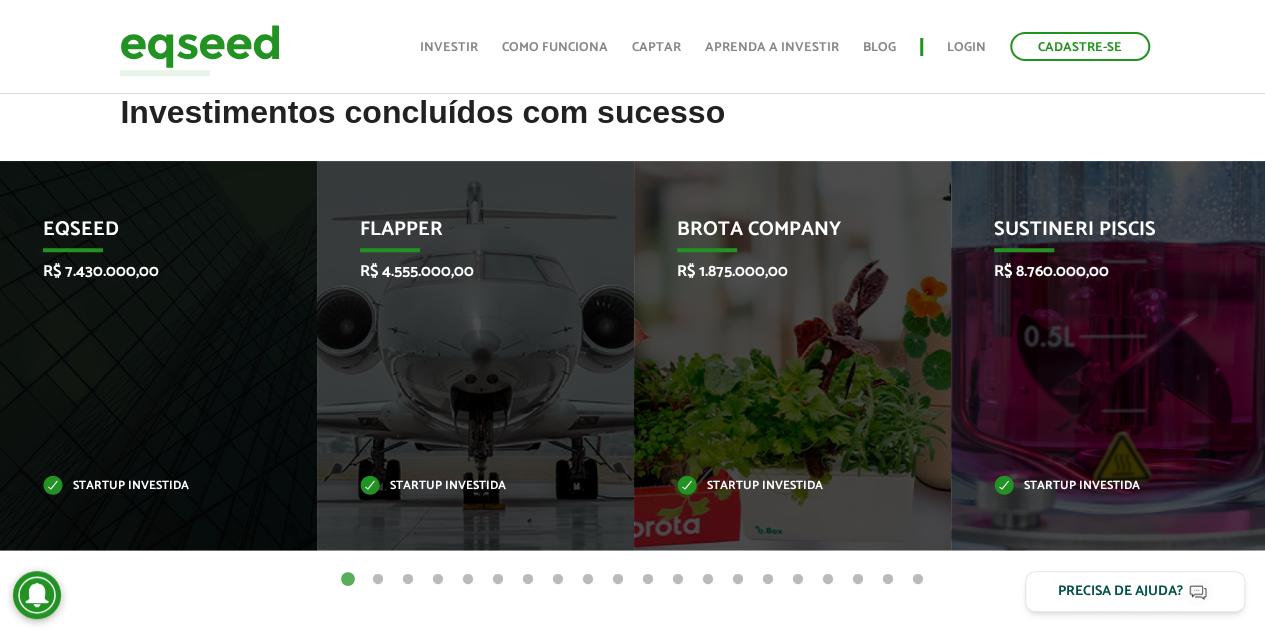 scroll, scrollTop: 666, scrollLeft: 0, axis: vertical 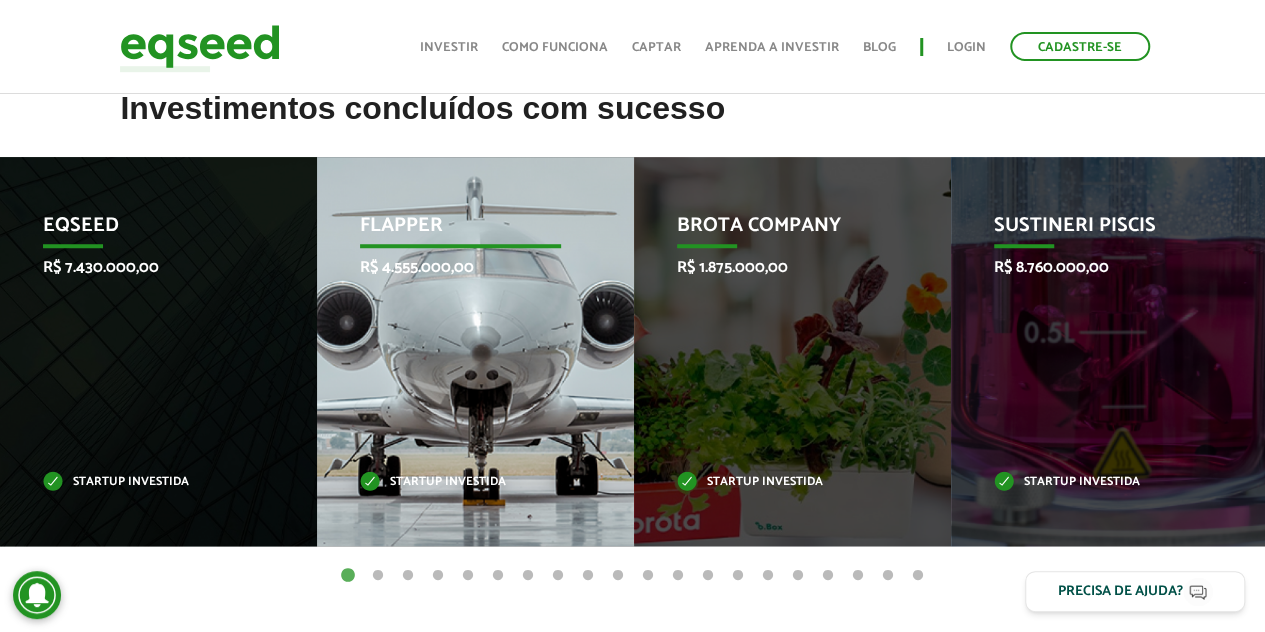 click on "R$ 4.555.000,00" at bounding box center (460, 267) 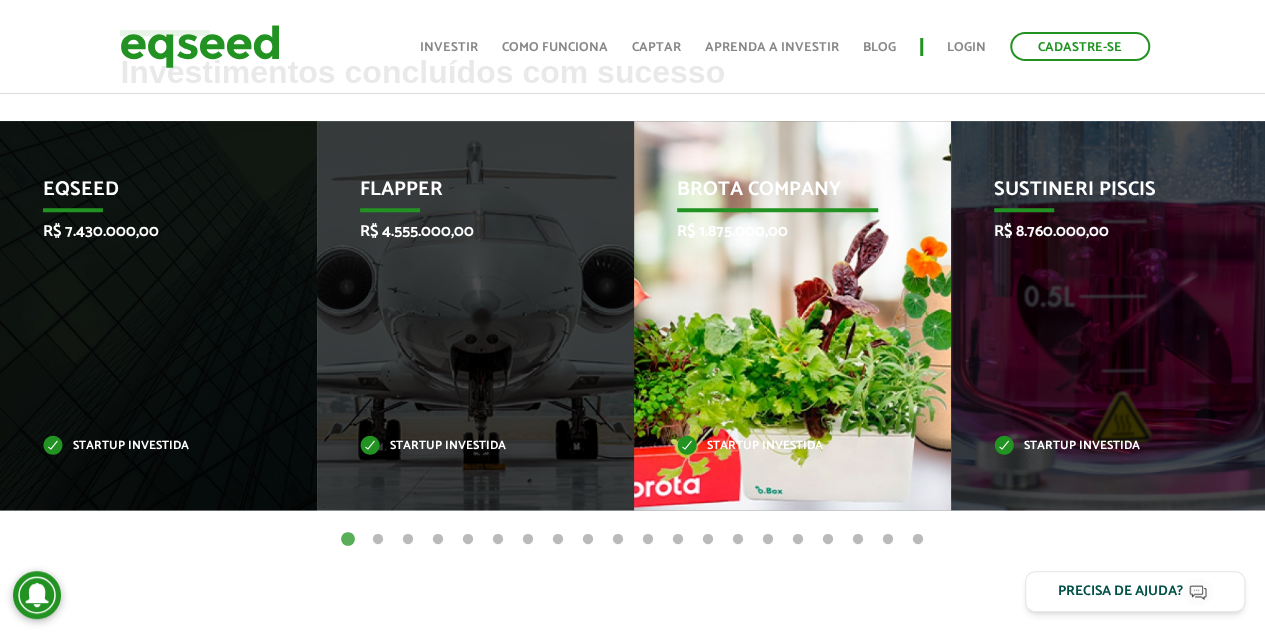 scroll, scrollTop: 632, scrollLeft: 0, axis: vertical 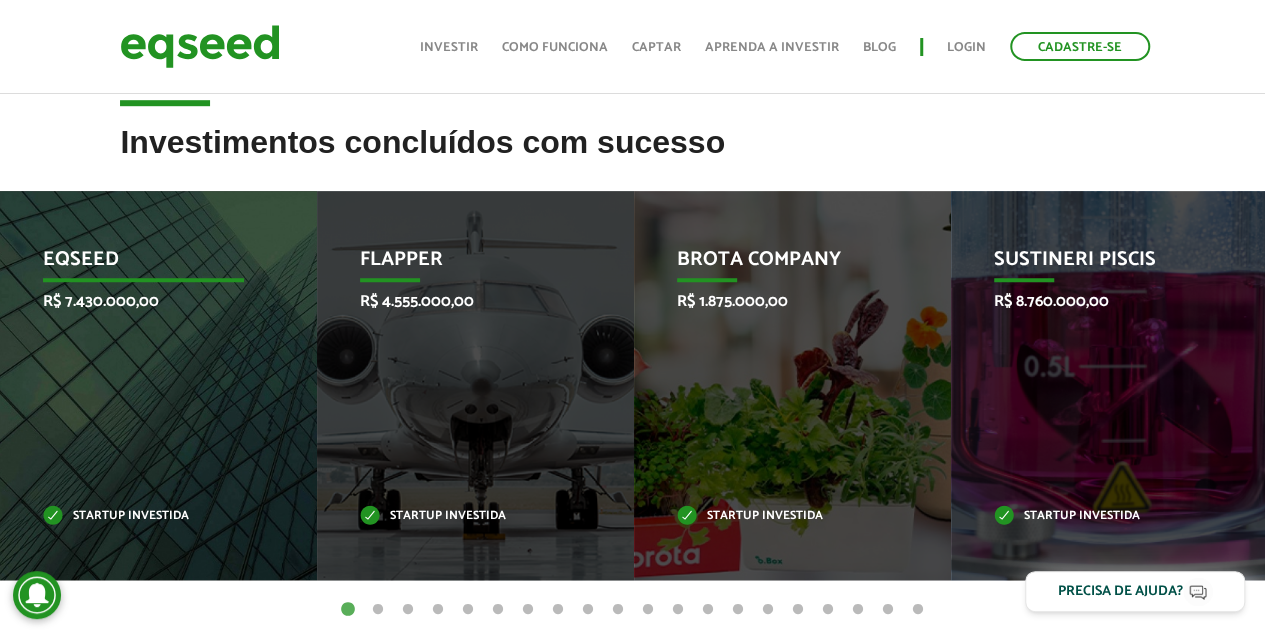 drag, startPoint x: 663, startPoint y: 367, endPoint x: 261, endPoint y: 392, distance: 402.7766 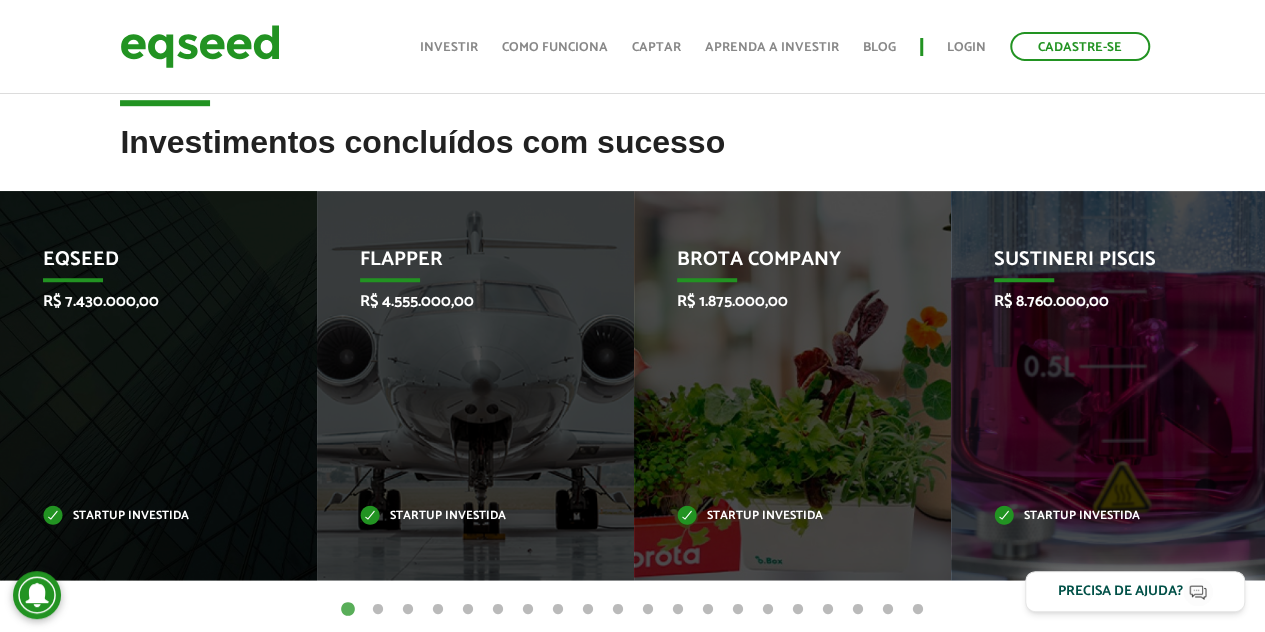 click on "2" at bounding box center [378, 610] 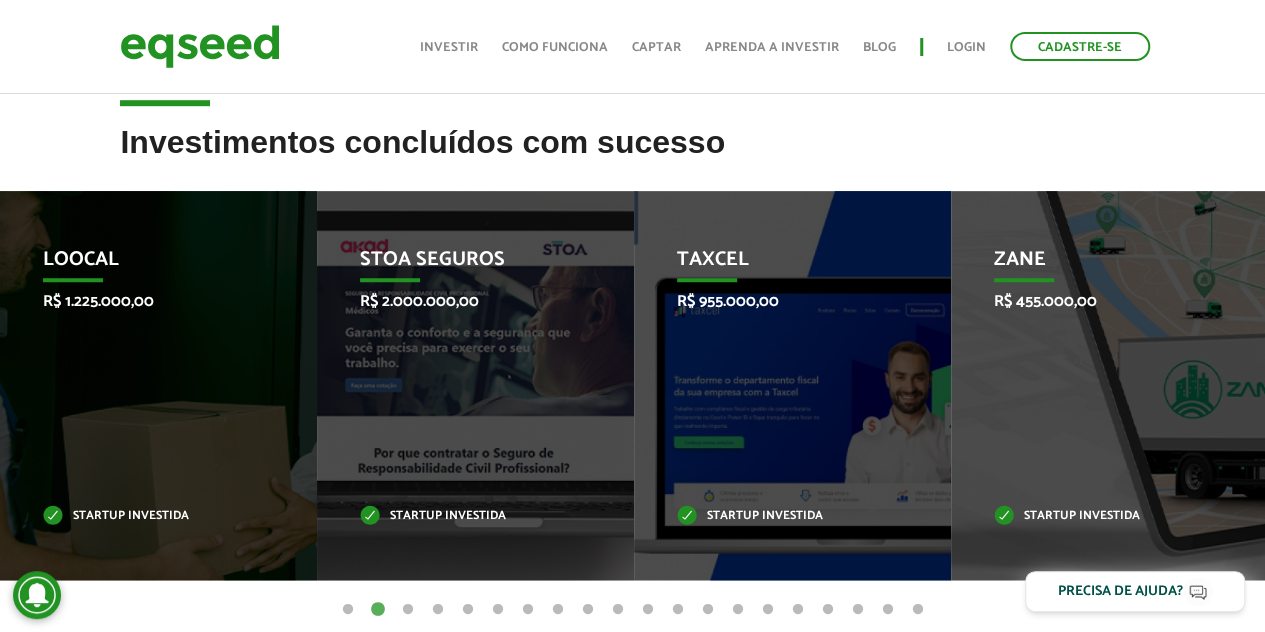 click on "3" at bounding box center (408, 610) 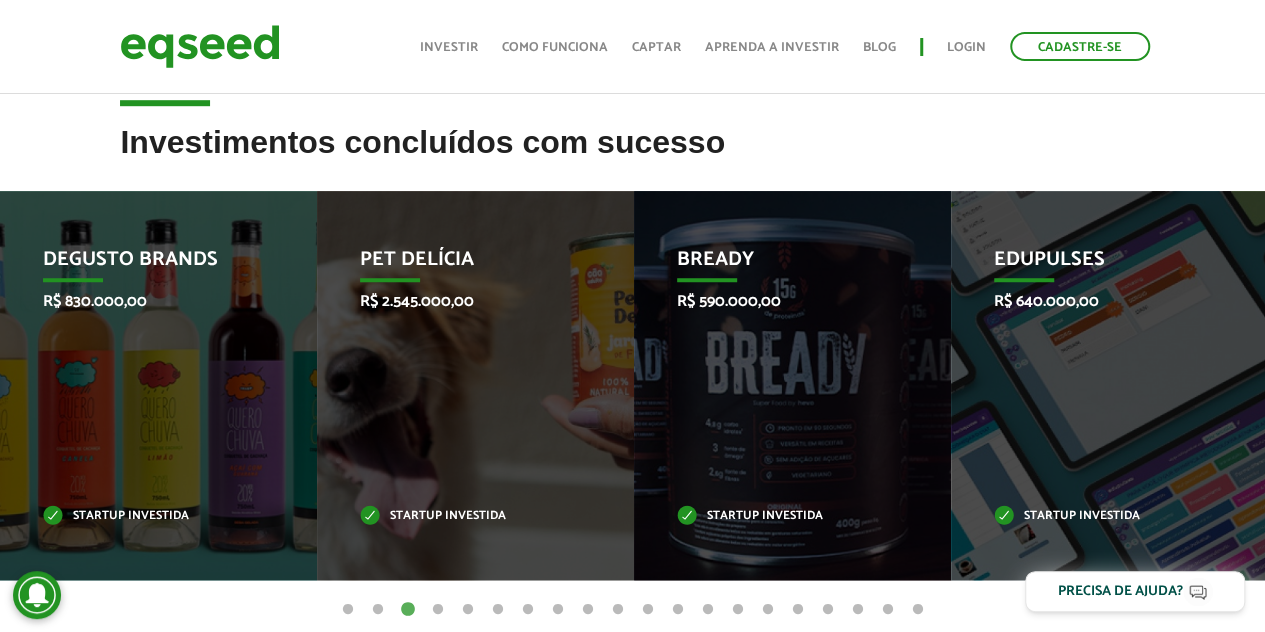 click on "4" at bounding box center [438, 610] 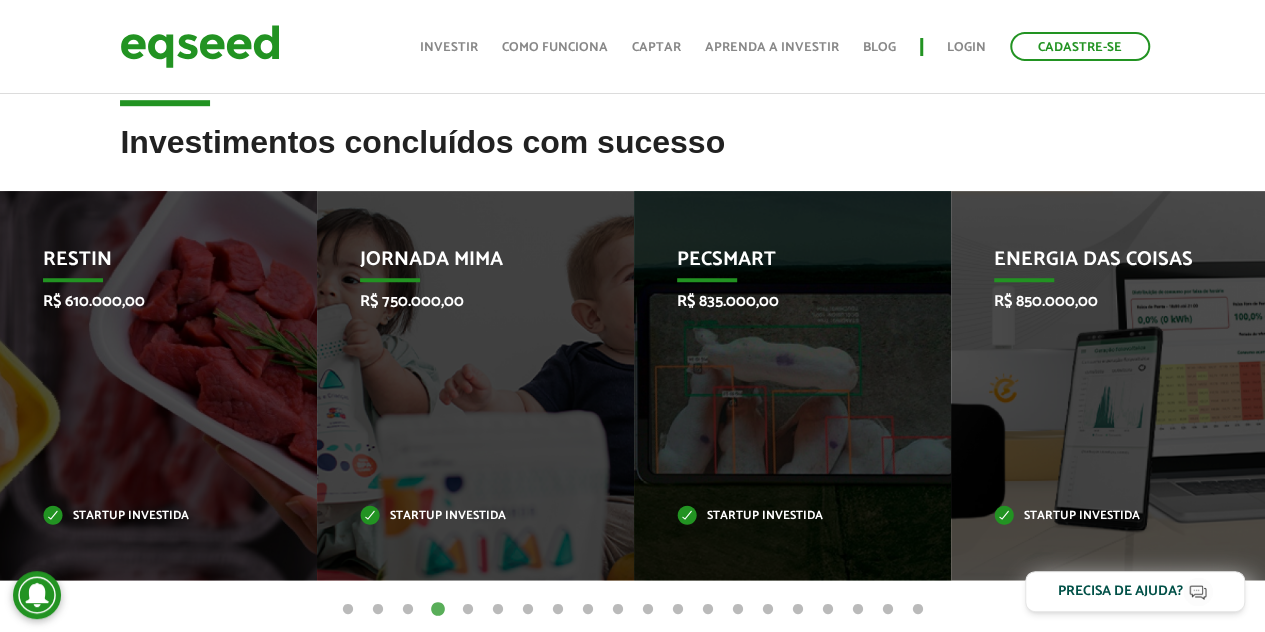 click on "5" at bounding box center [468, 610] 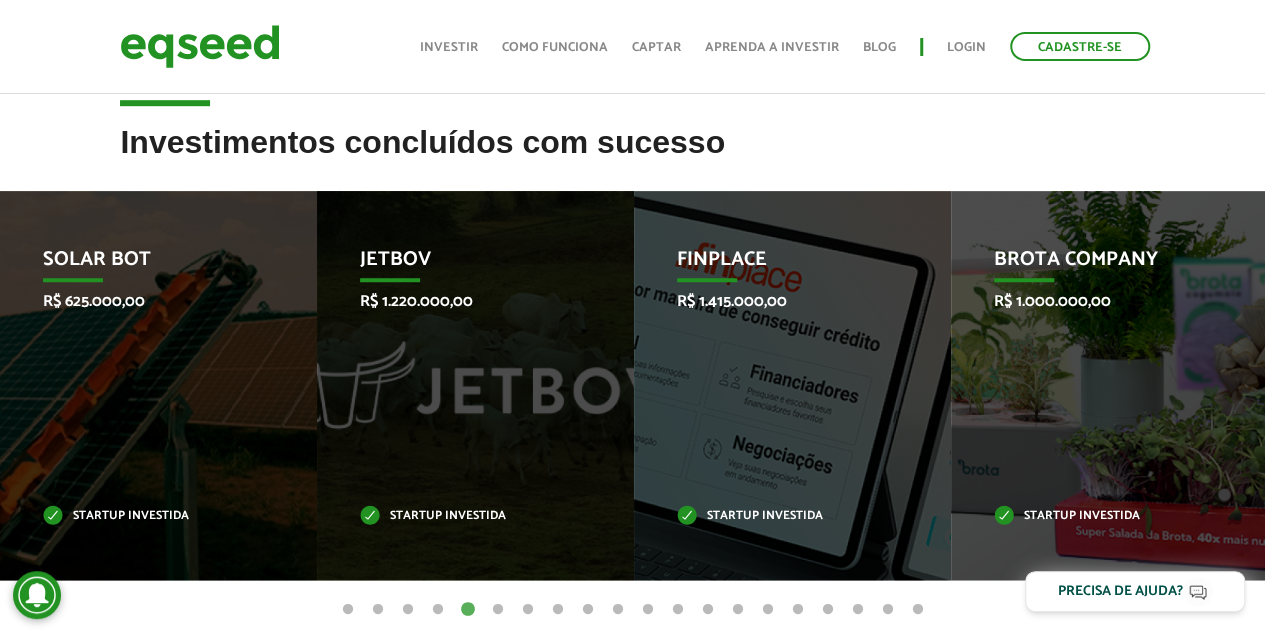 click on "6" at bounding box center [498, 610] 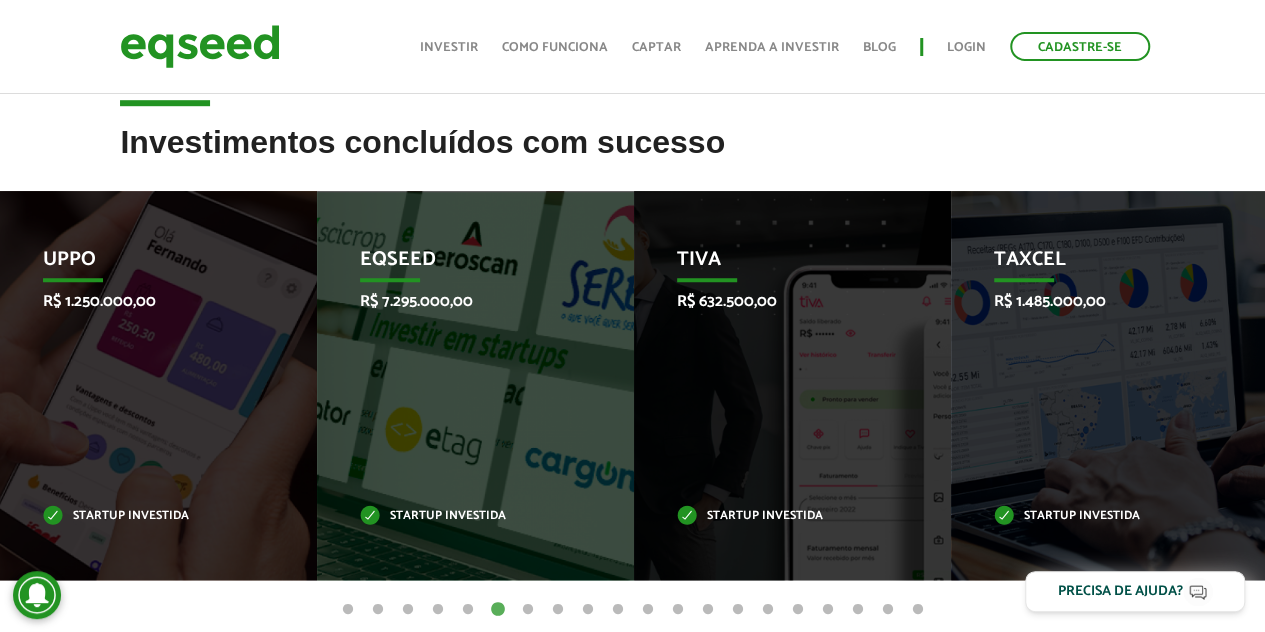 click on "5" at bounding box center (468, 610) 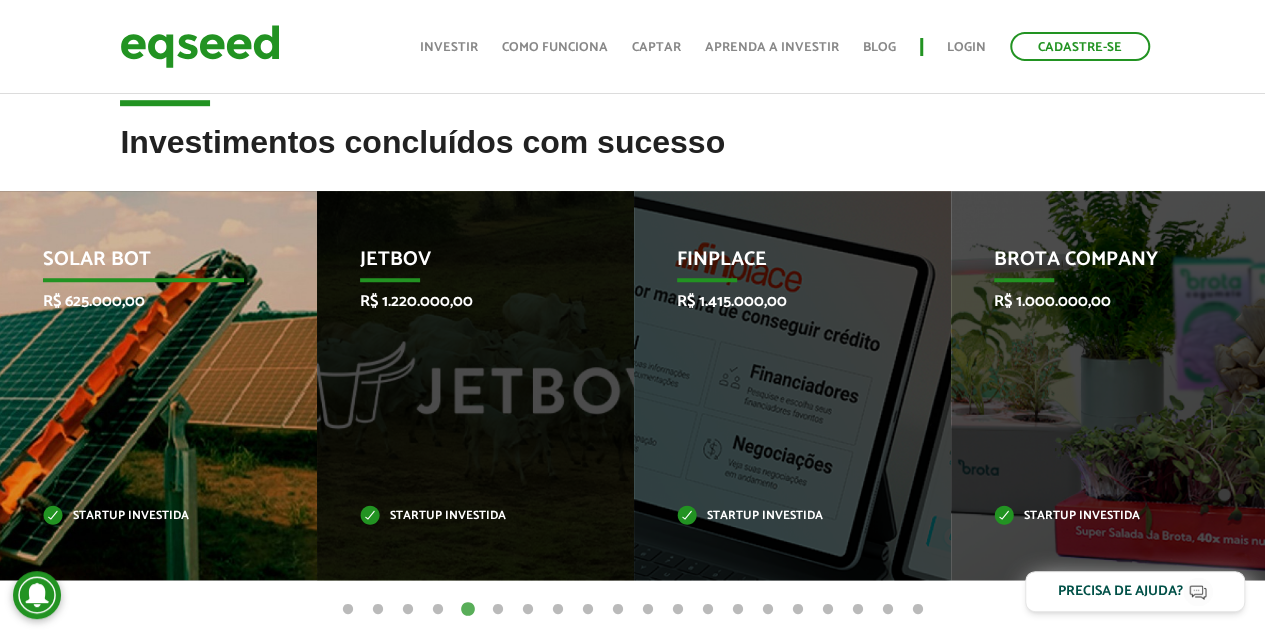 click on "Solar Bot
R$ 625.000,00
Startup investida" at bounding box center [143, 385] 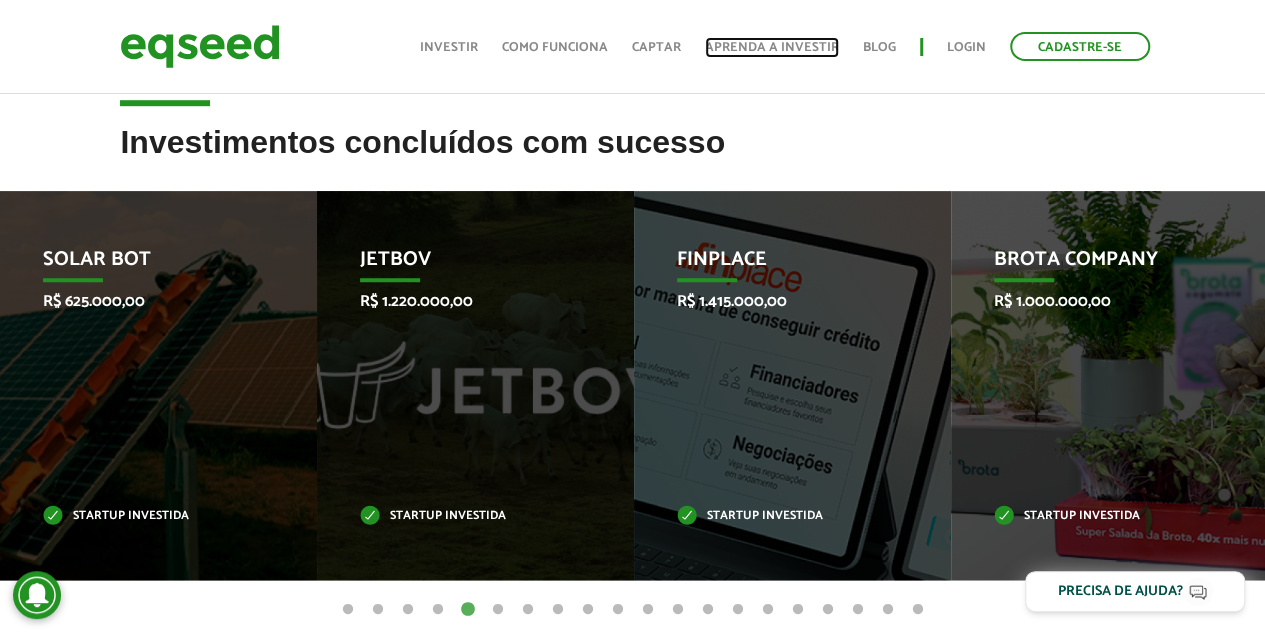 click on "Aprenda a investir" at bounding box center [772, 47] 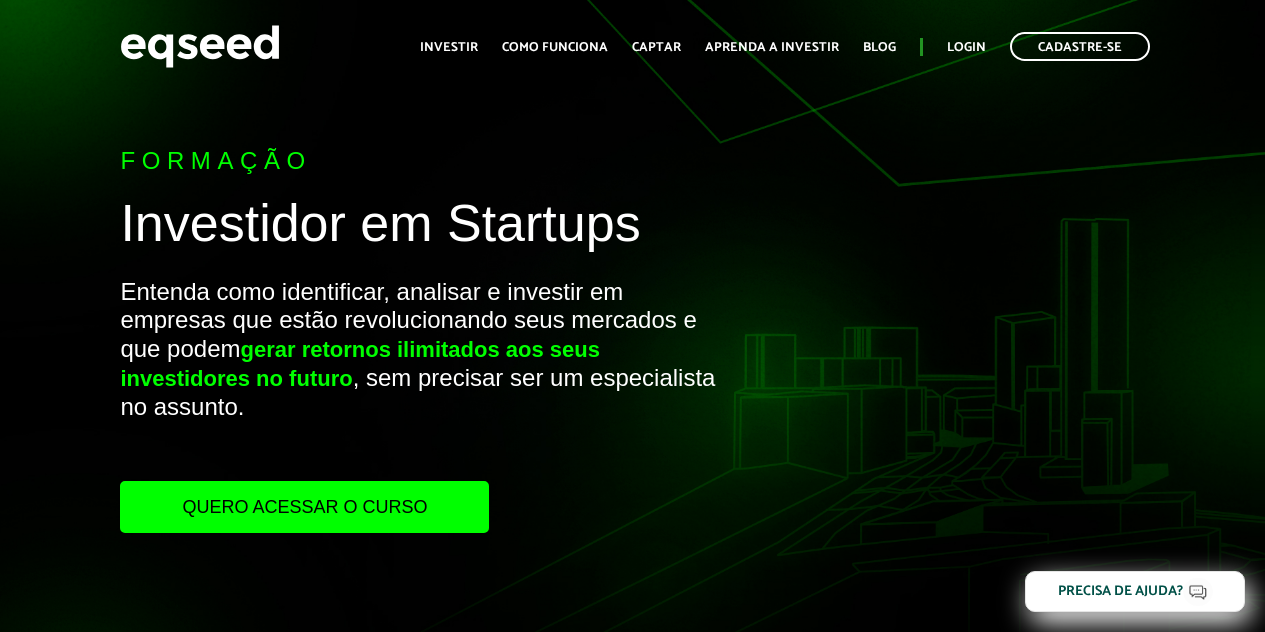scroll, scrollTop: 0, scrollLeft: 0, axis: both 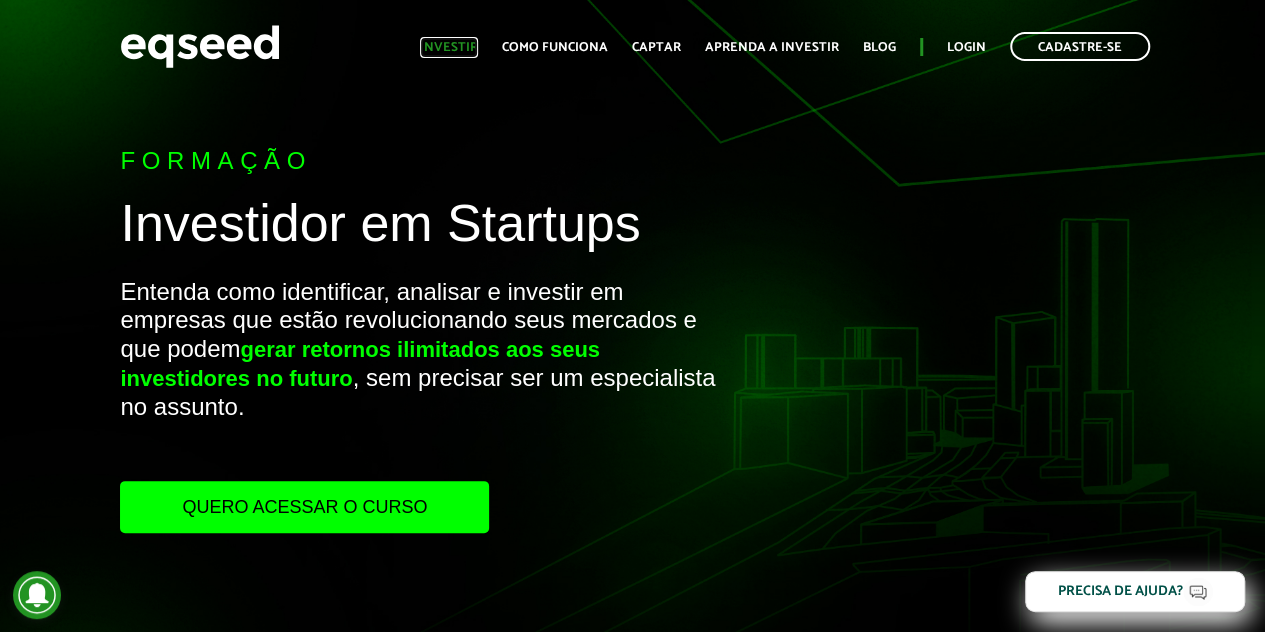 click on "Investir" at bounding box center [449, 47] 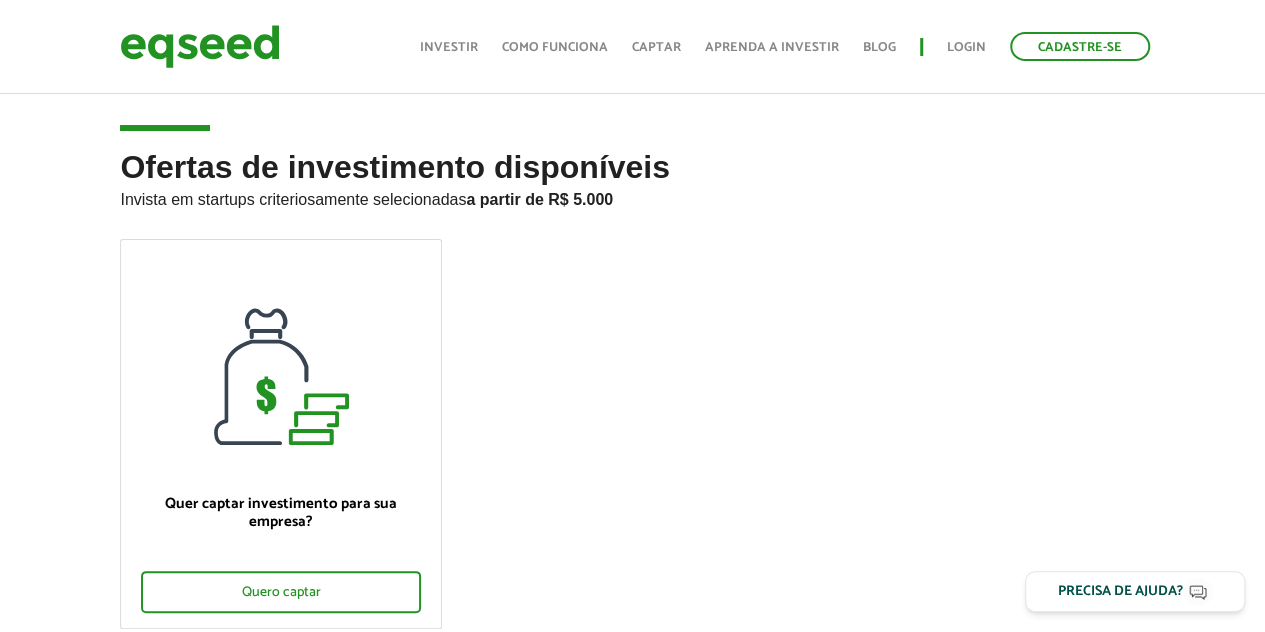 scroll, scrollTop: 264, scrollLeft: 0, axis: vertical 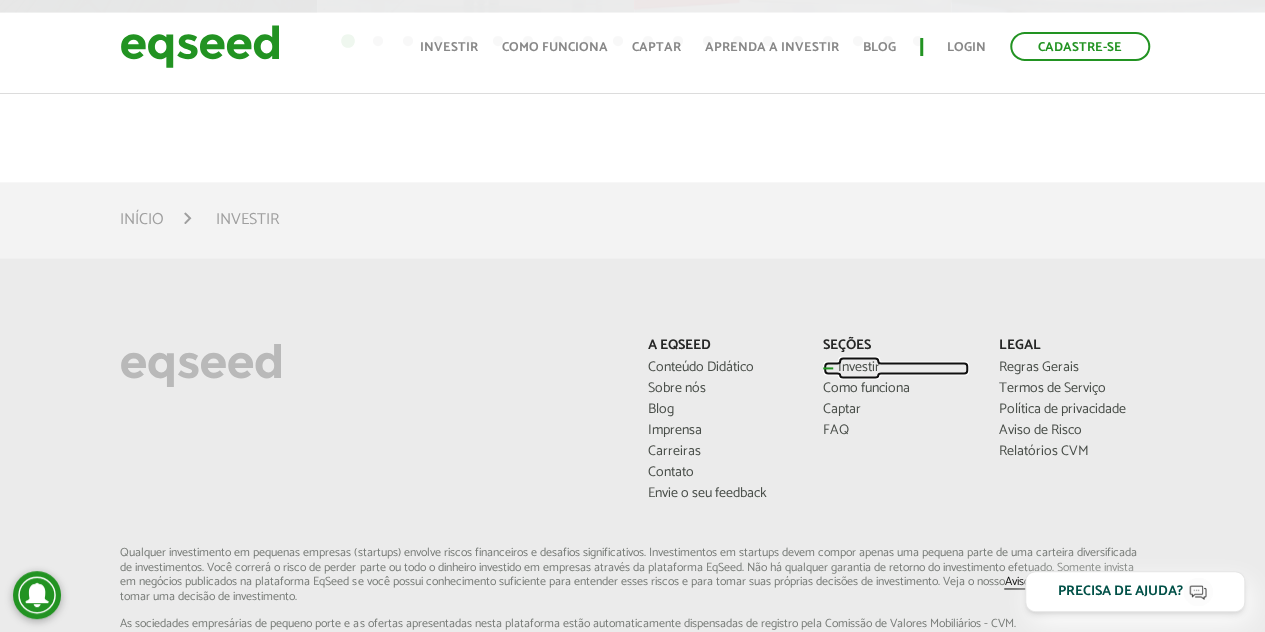 click on "Investir" at bounding box center (896, 368) 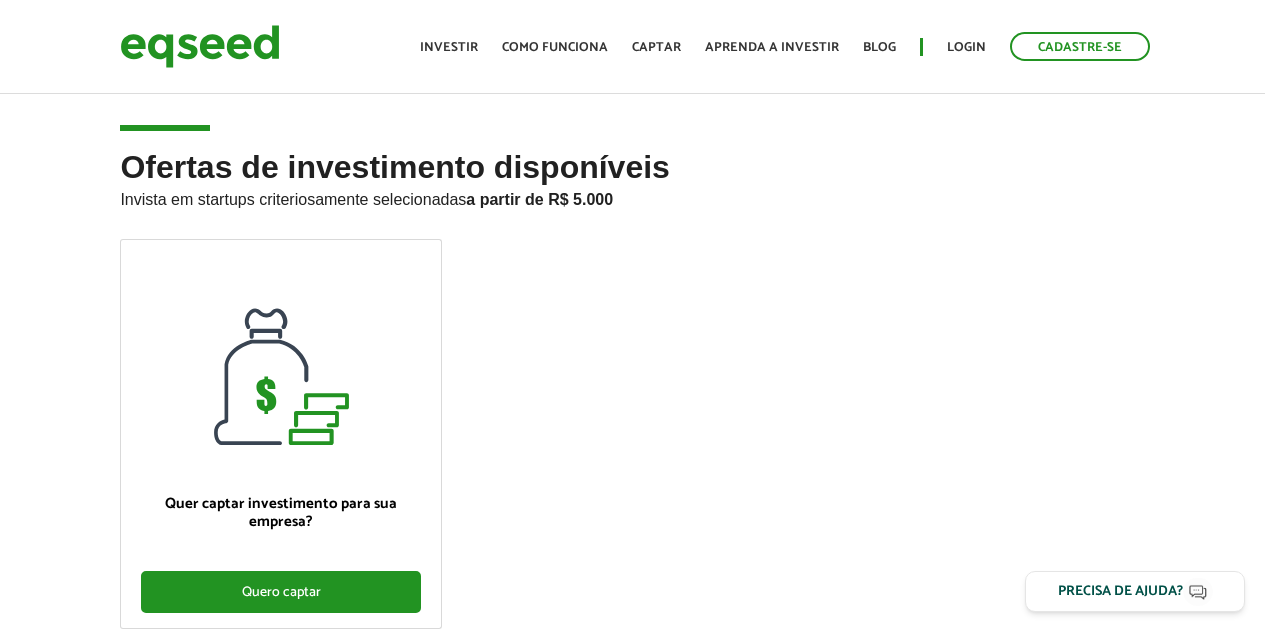 scroll, scrollTop: 0, scrollLeft: 0, axis: both 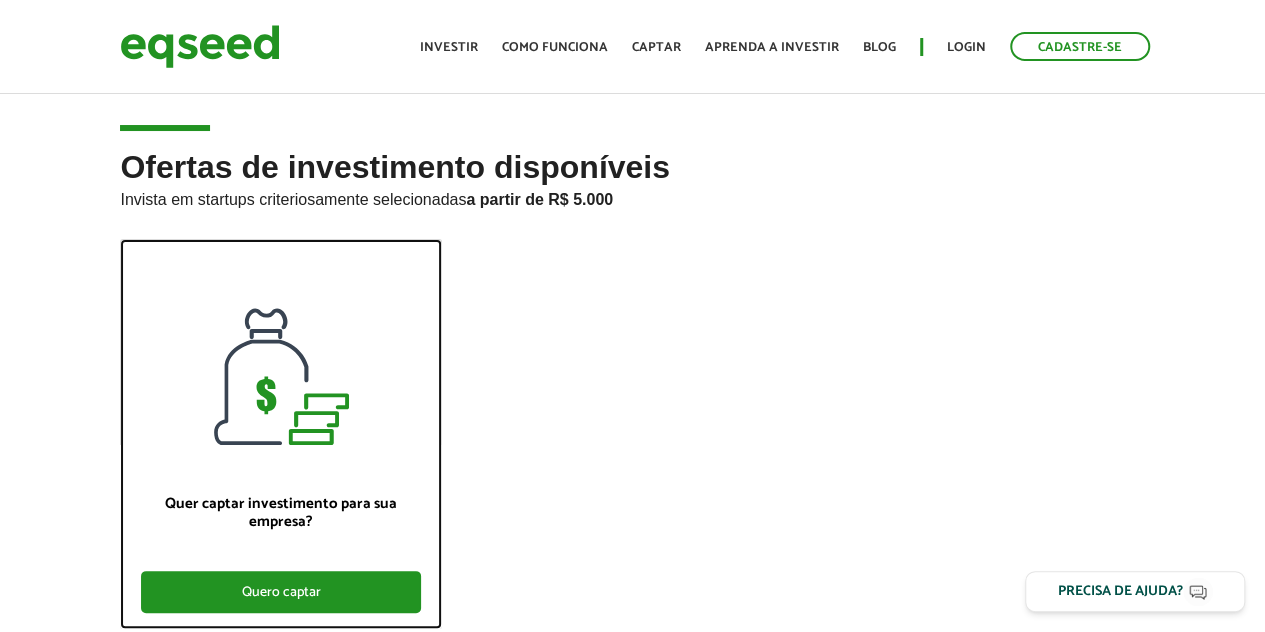 click on "Quero captar" at bounding box center [280, 592] 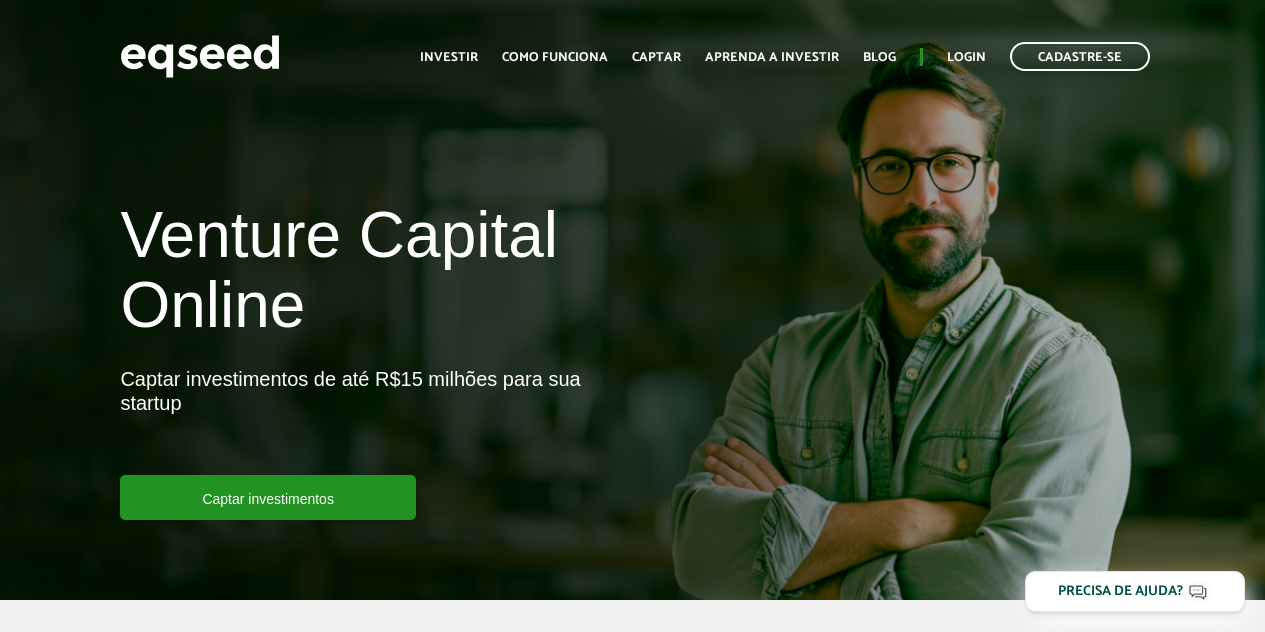 scroll, scrollTop: 0, scrollLeft: 0, axis: both 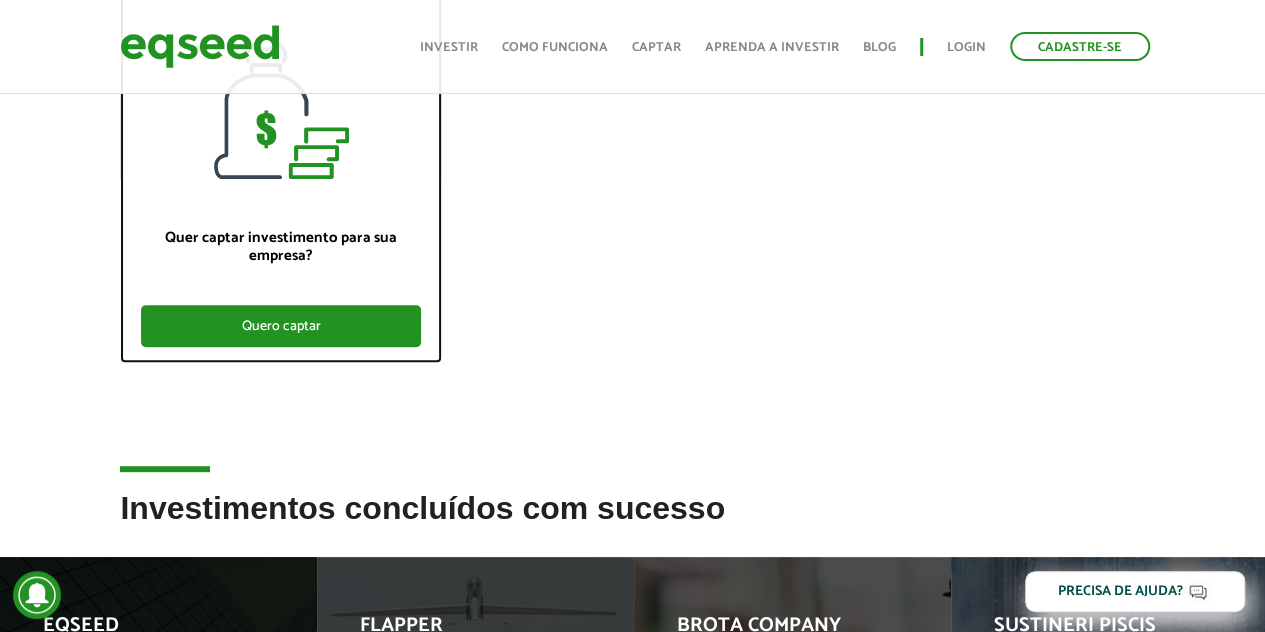 click on "Quero captar" at bounding box center [280, 326] 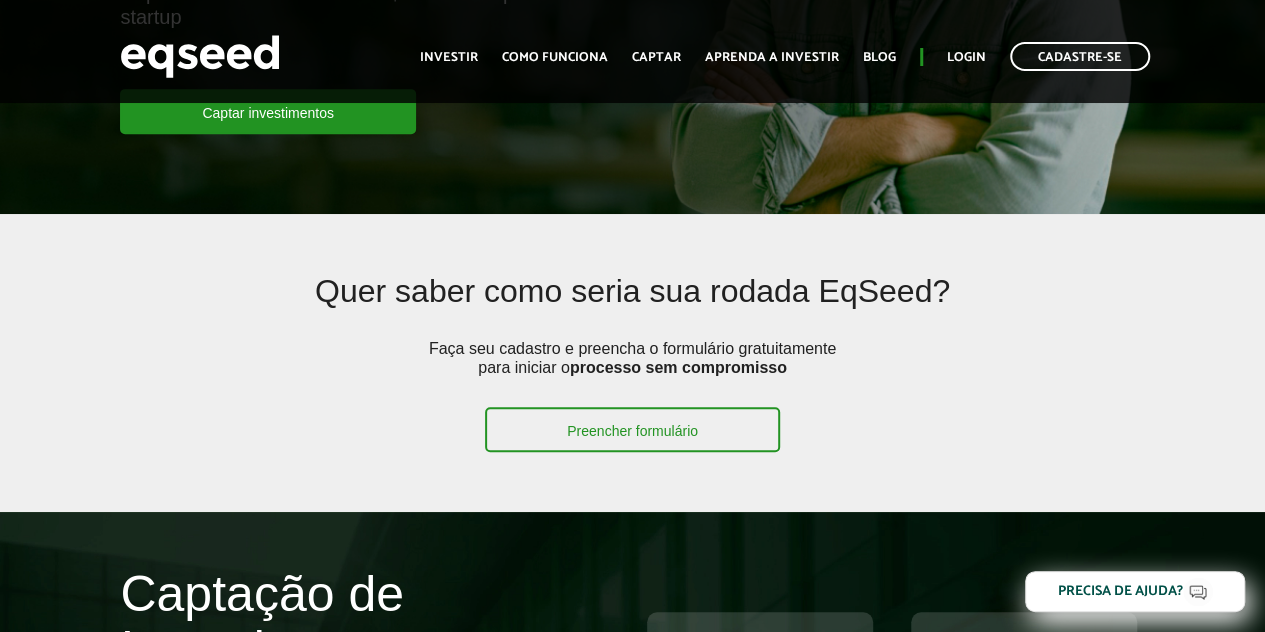 scroll, scrollTop: 533, scrollLeft: 0, axis: vertical 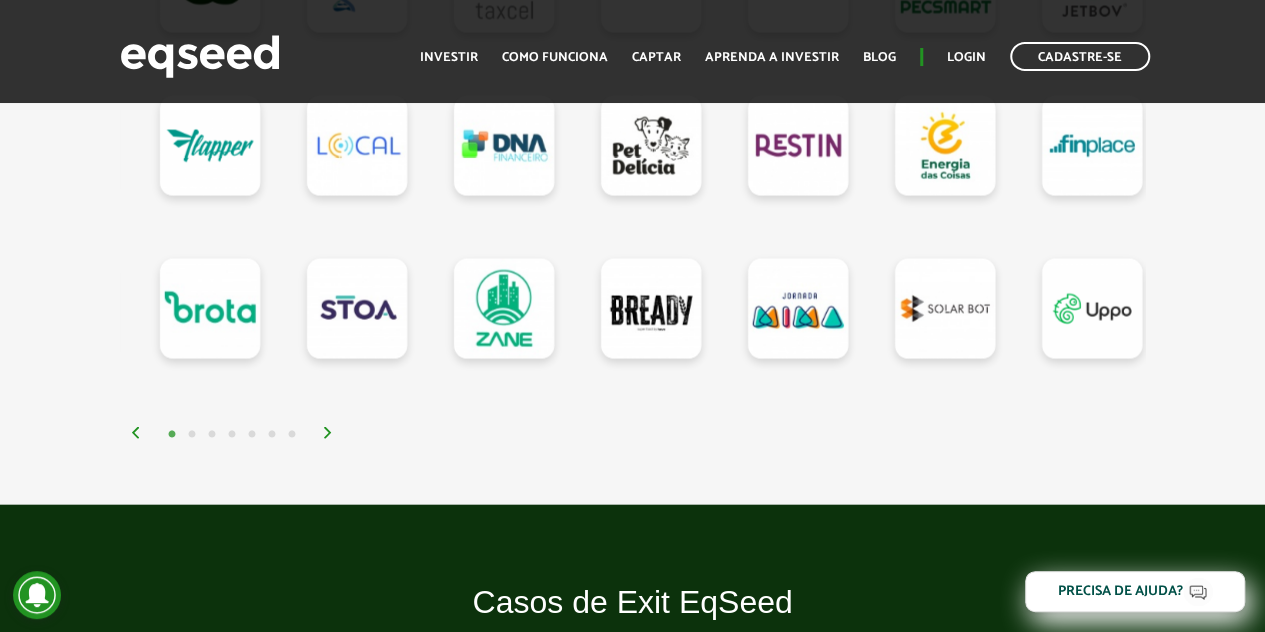 click on "1 2 3 4 5 6 7" at bounding box center (637, 433) 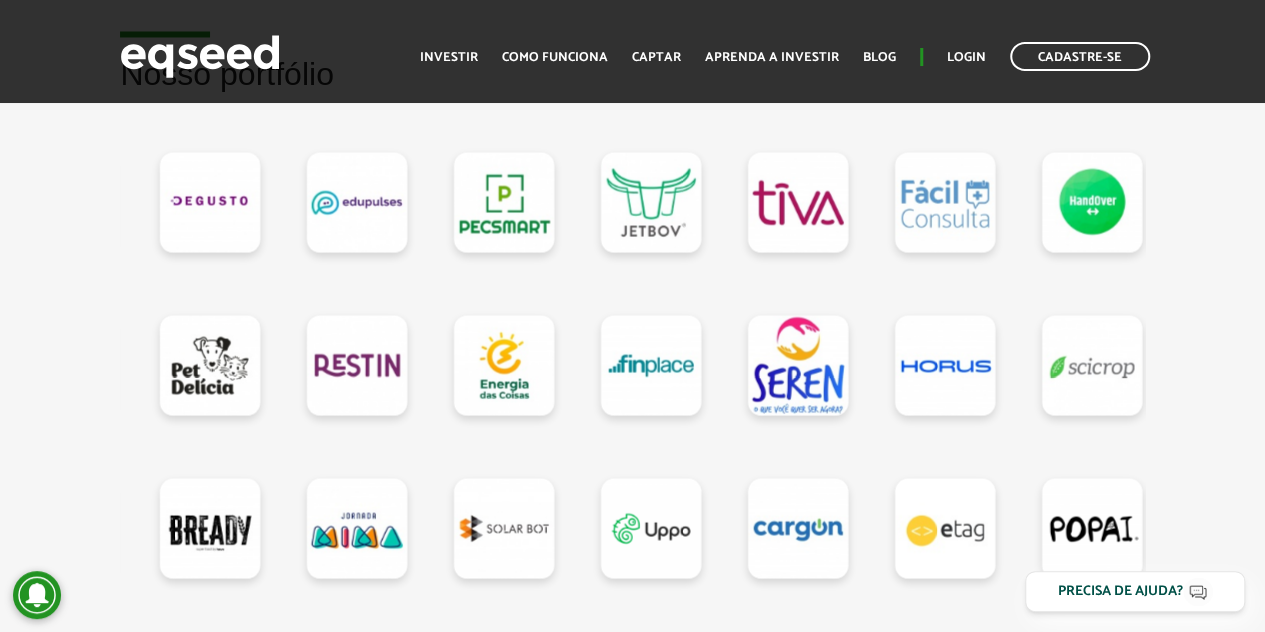 scroll, scrollTop: 1772, scrollLeft: 0, axis: vertical 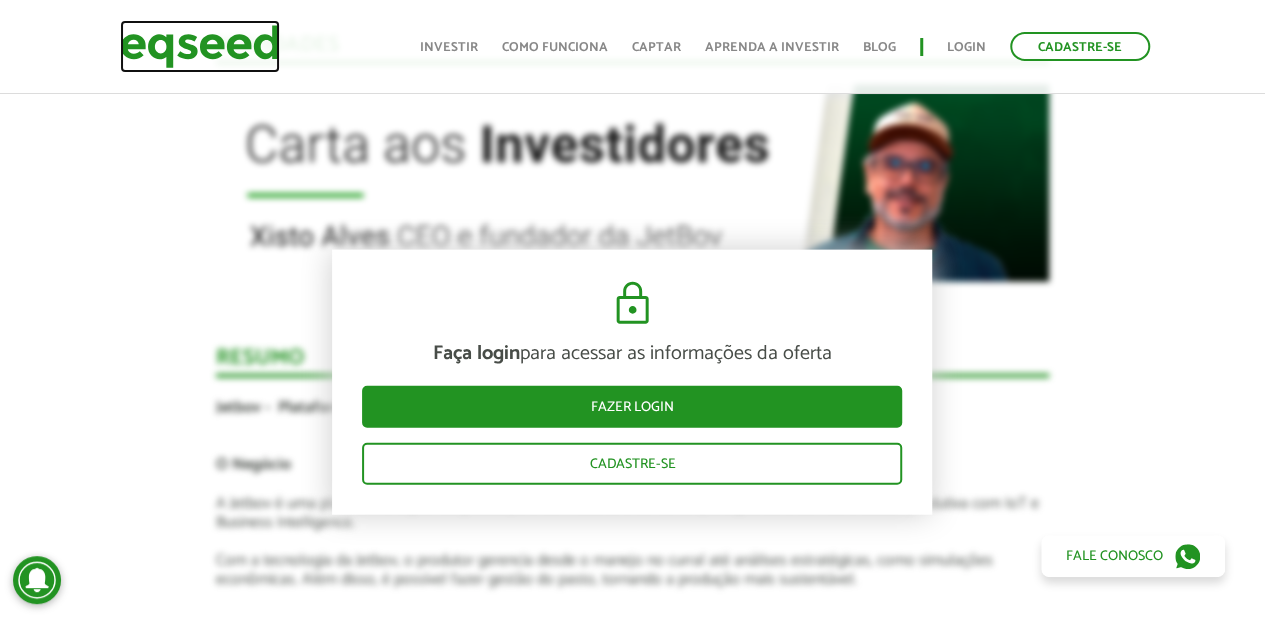 click at bounding box center [200, 46] 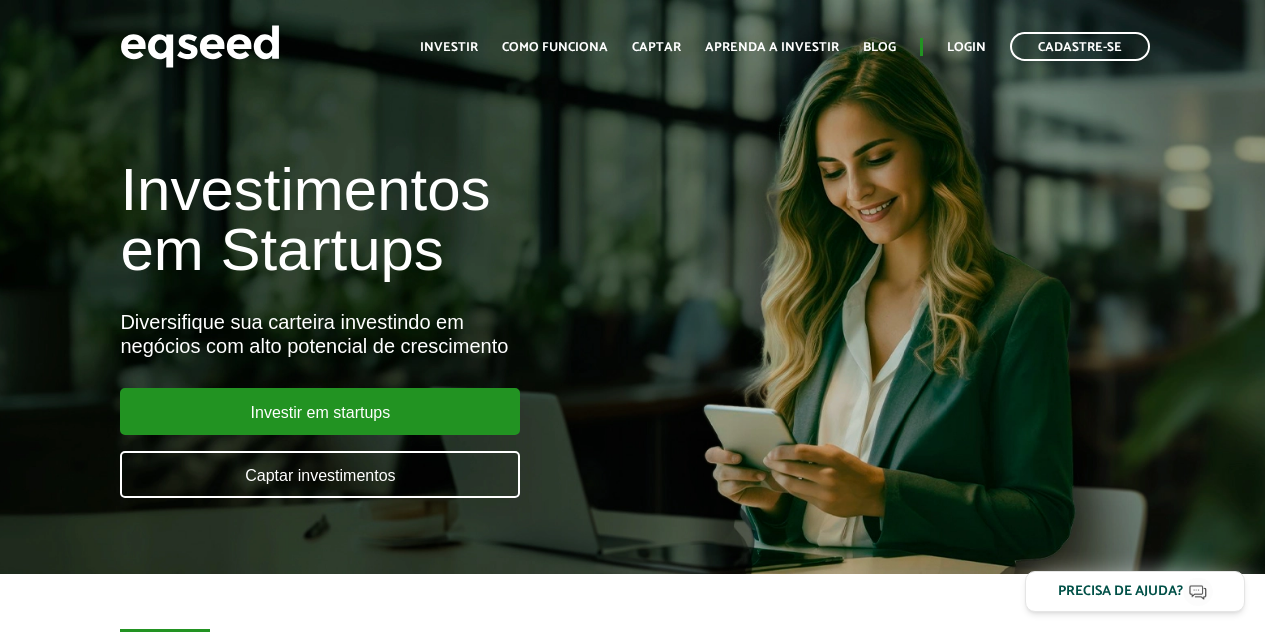 scroll, scrollTop: 0, scrollLeft: 0, axis: both 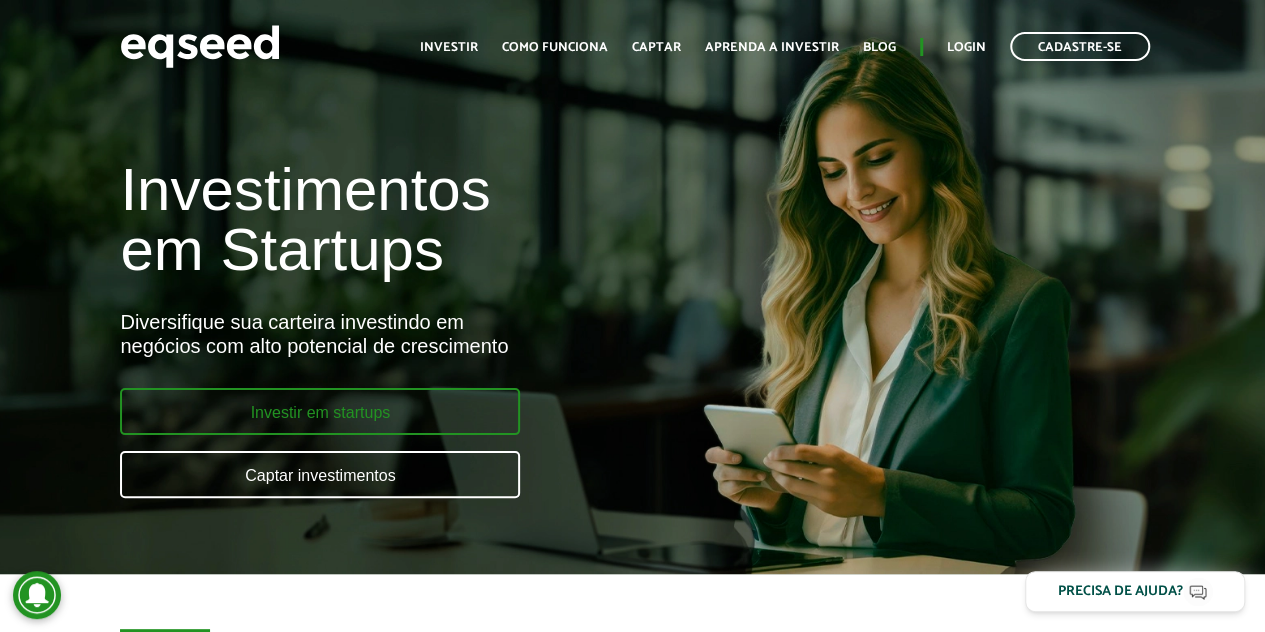 click on "Investir em startups" at bounding box center [320, 411] 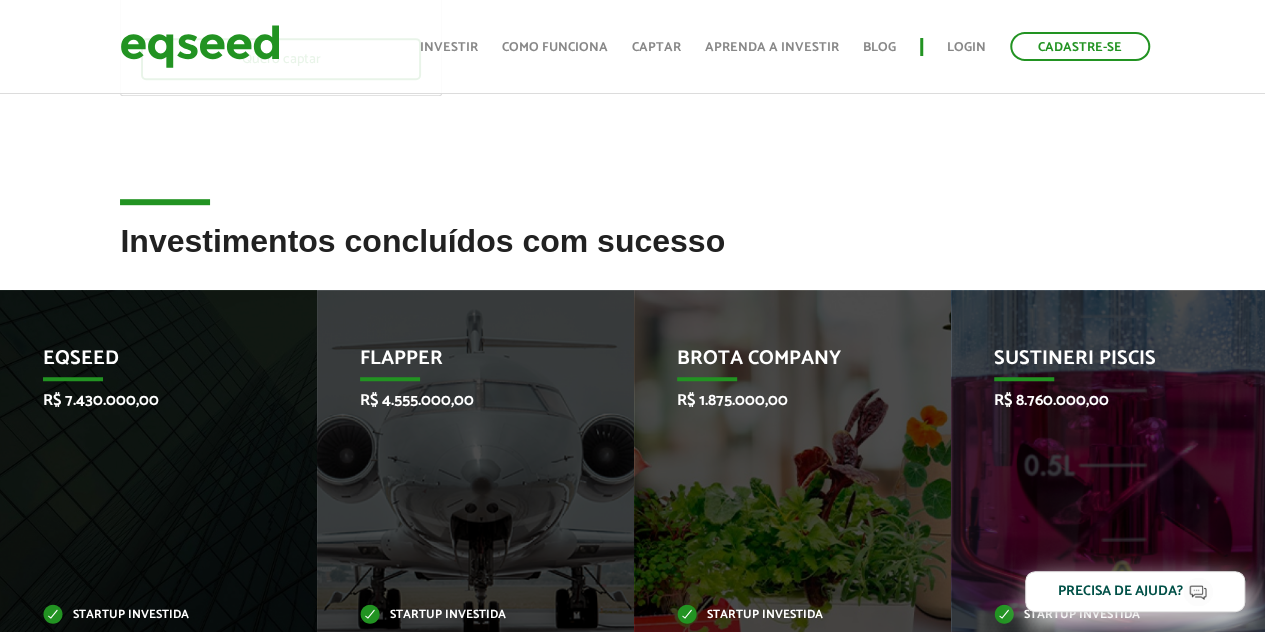 scroll, scrollTop: 533, scrollLeft: 0, axis: vertical 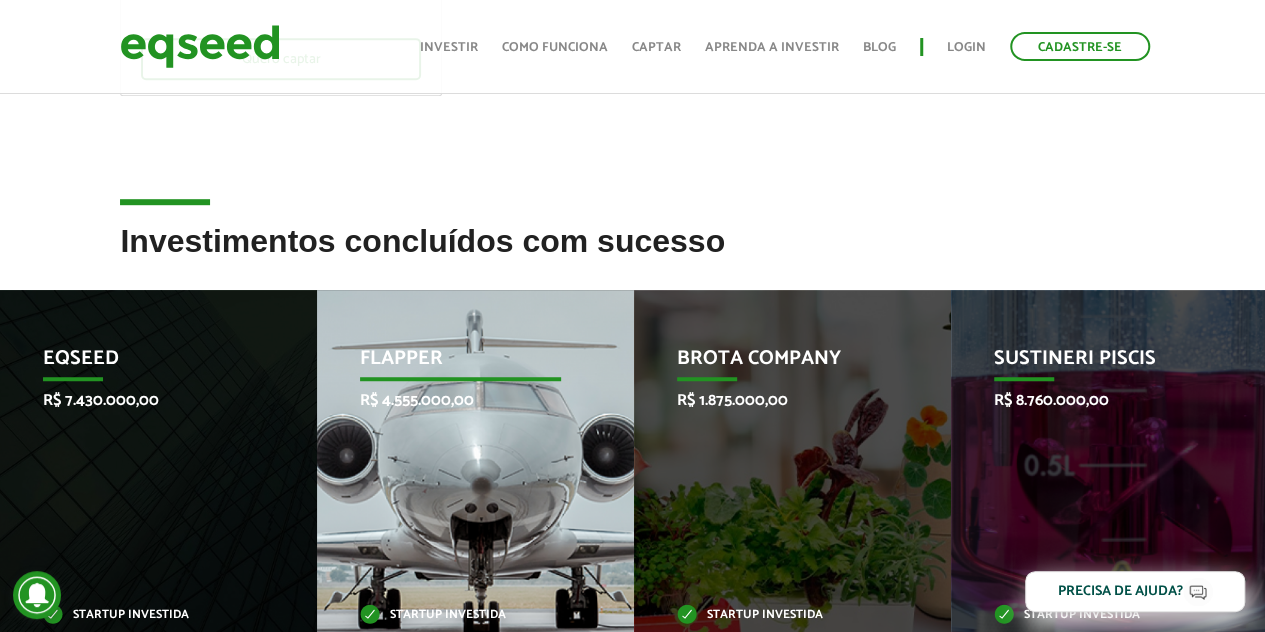 click on "Flapper
R$ 4.555.000,00
Startup investida" at bounding box center (460, 484) 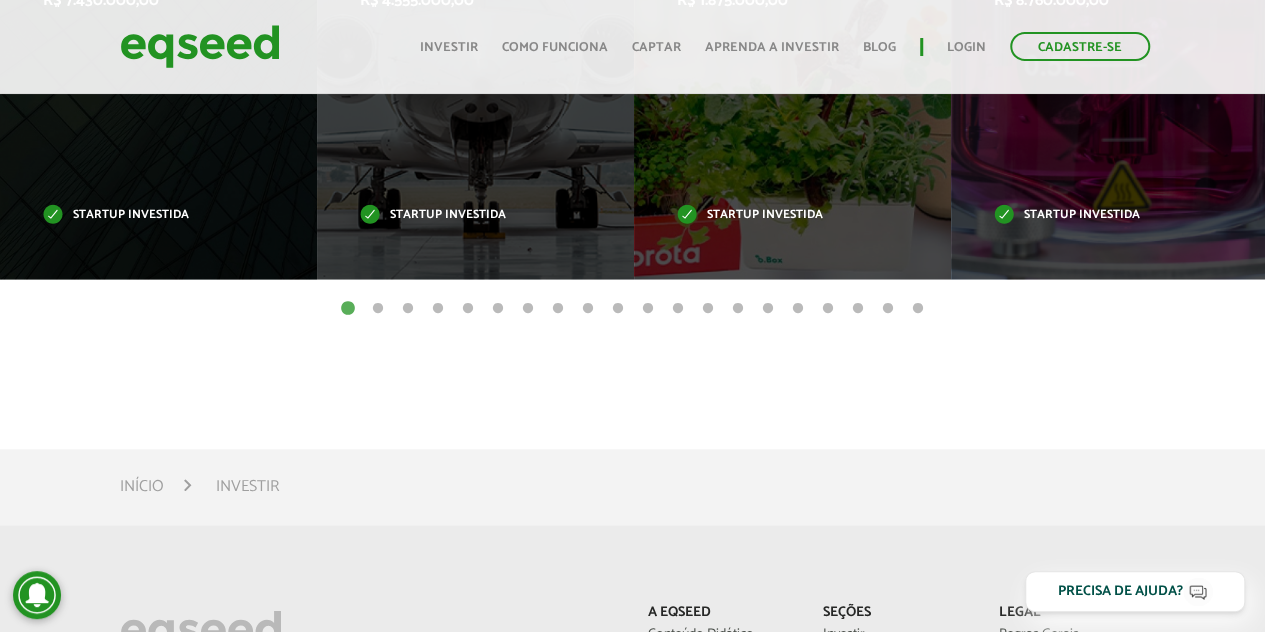 click on "1 2 3 4 5 6 7 8 9 10 11 12 13 14 15 16 17 18 19 20" at bounding box center [632, 308] 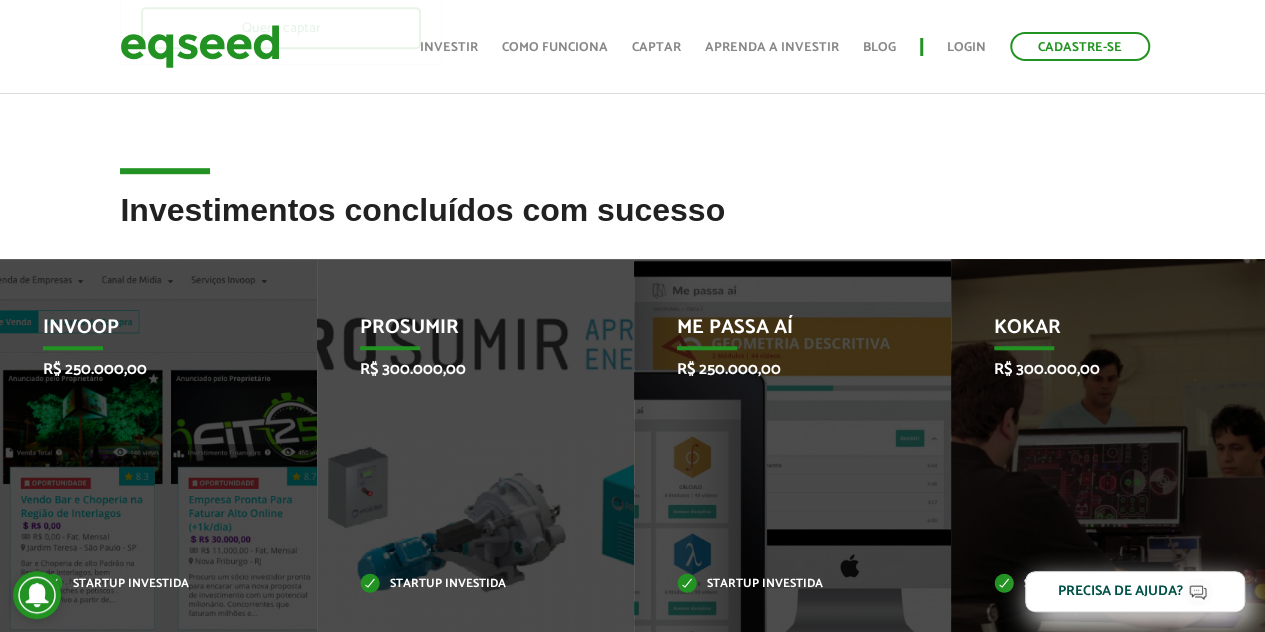 scroll, scrollTop: 533, scrollLeft: 0, axis: vertical 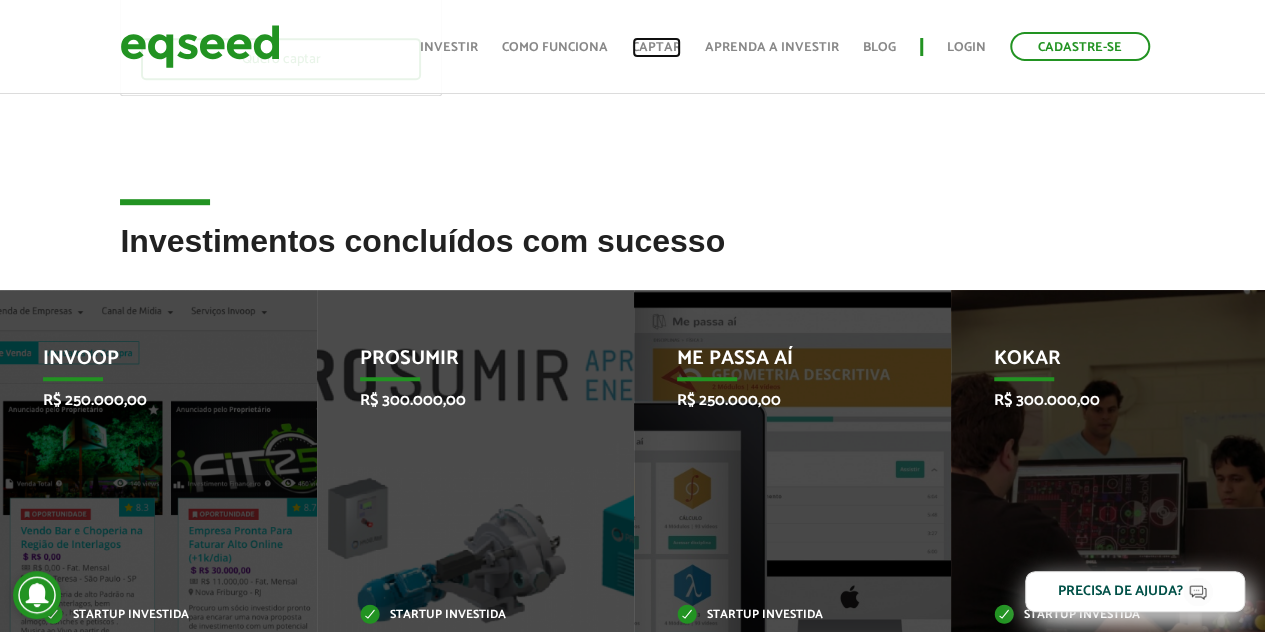 click on "Captar" at bounding box center (656, 47) 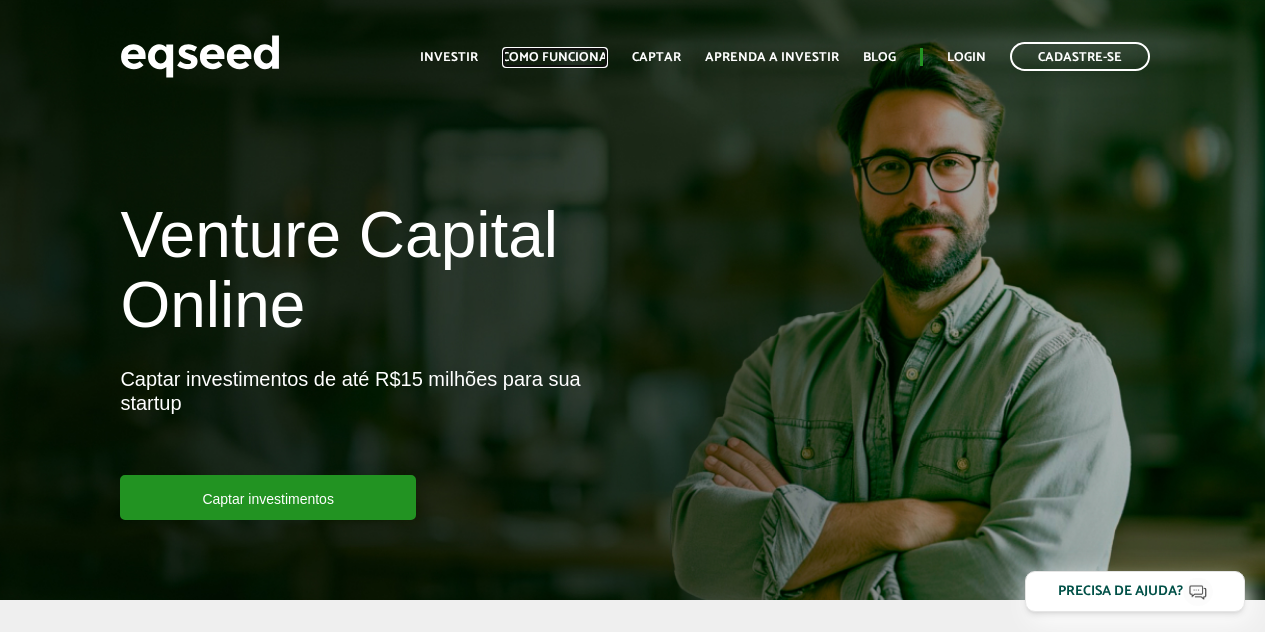 click on "Como funciona" at bounding box center (555, 57) 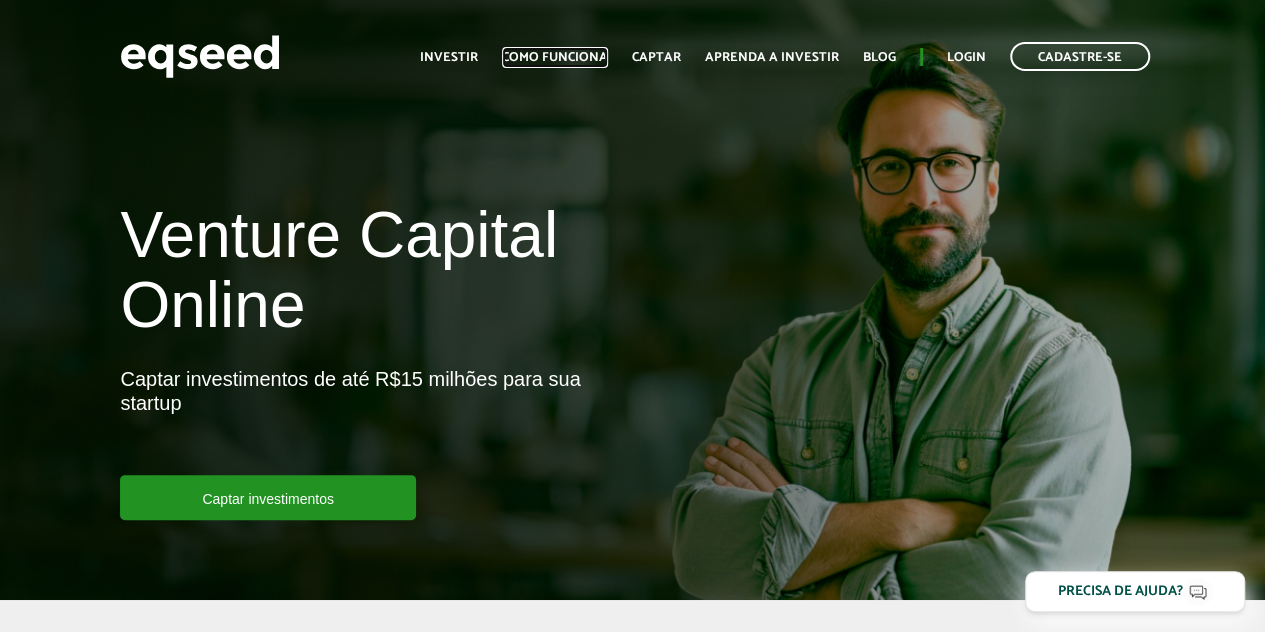 scroll, scrollTop: 0, scrollLeft: 0, axis: both 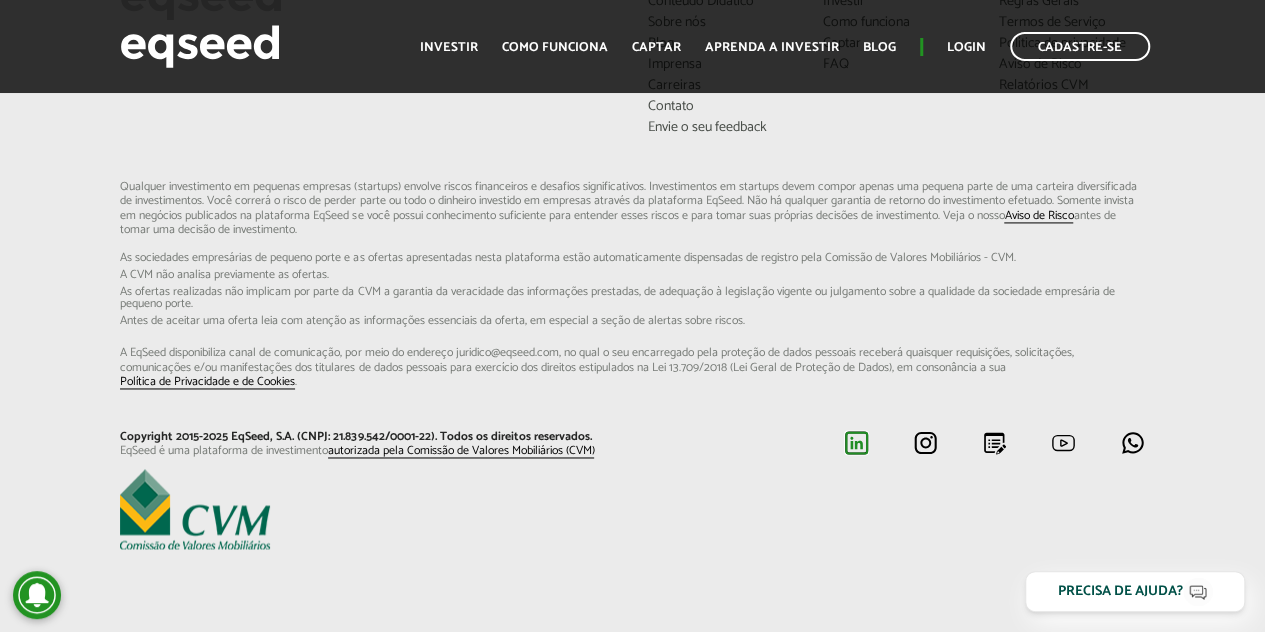 click at bounding box center [856, 442] 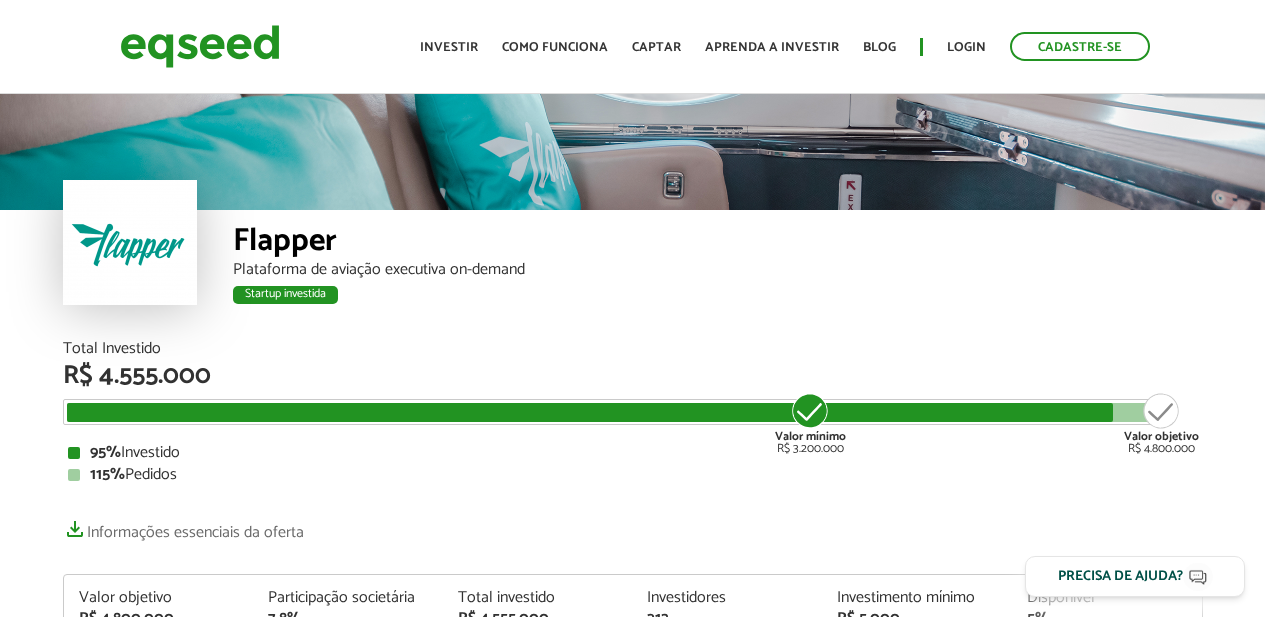 scroll, scrollTop: 0, scrollLeft: 0, axis: both 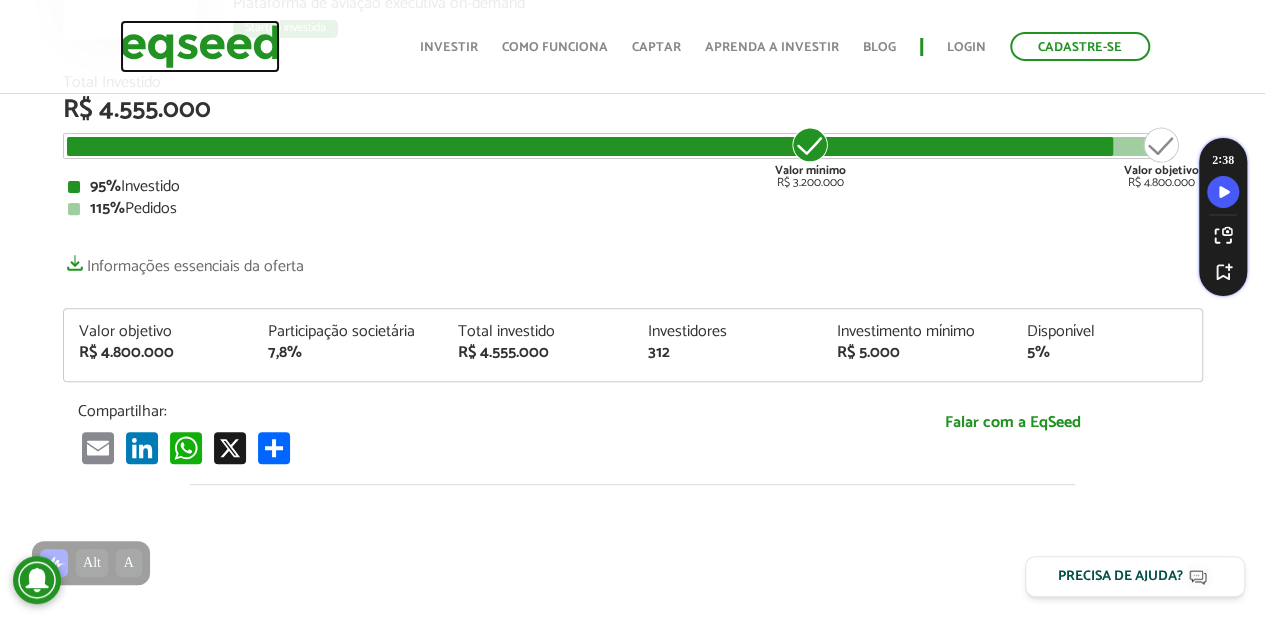 click at bounding box center [200, 46] 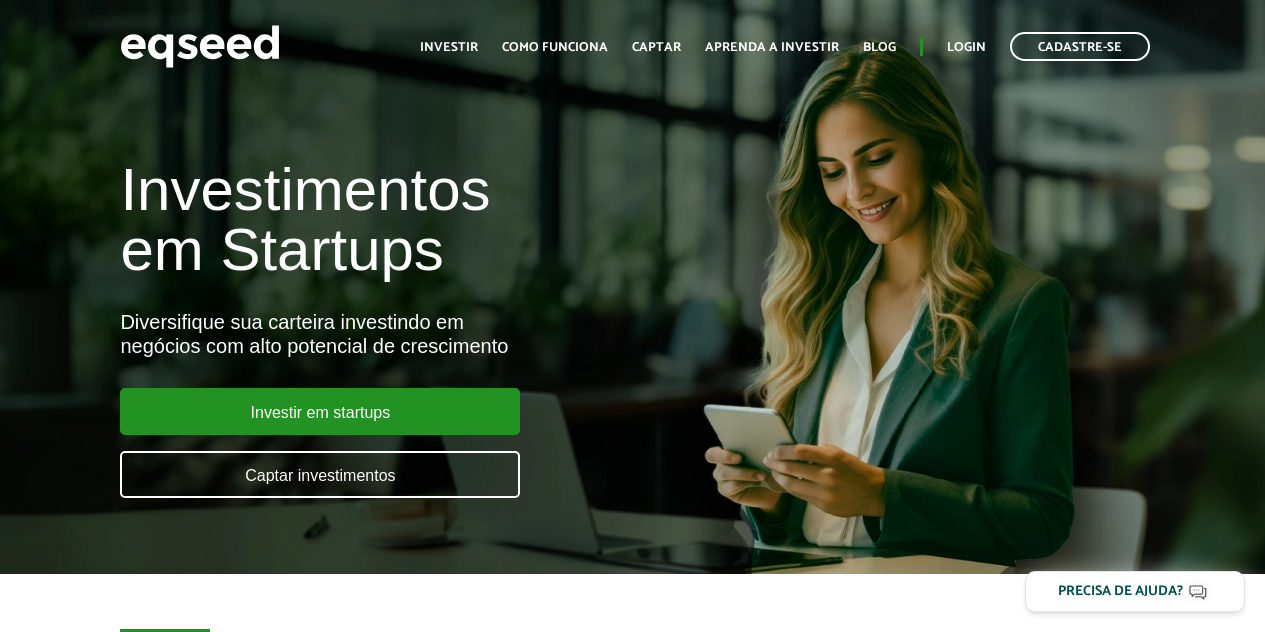 scroll, scrollTop: 0, scrollLeft: 0, axis: both 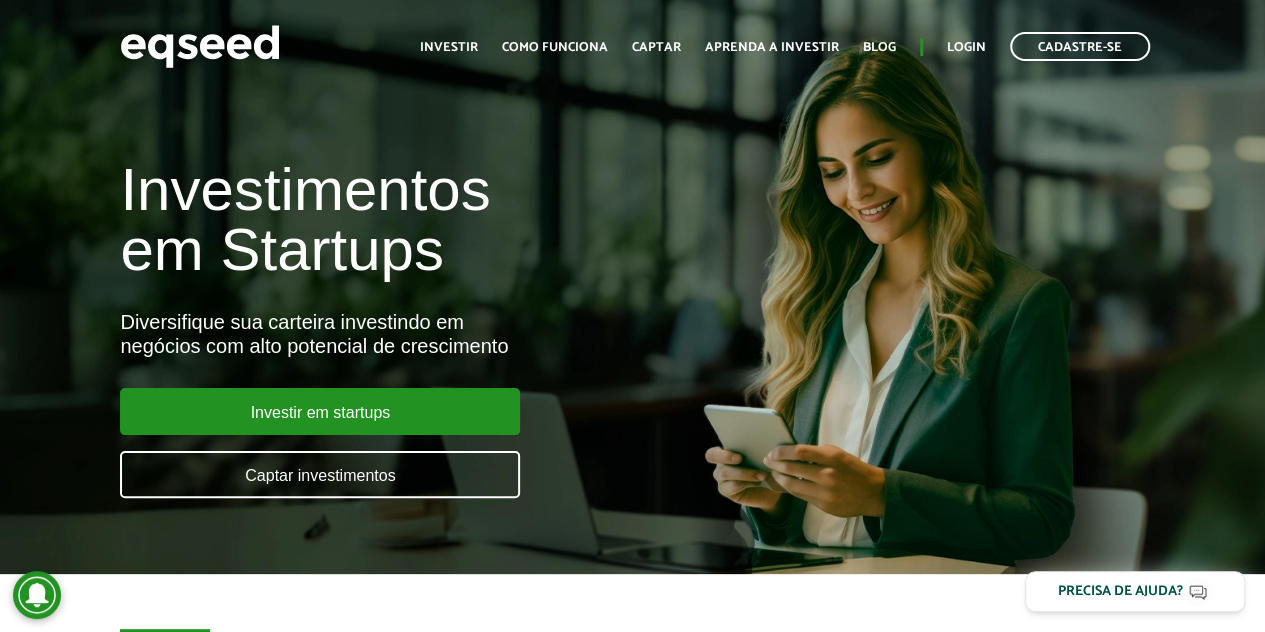 click on "Investimentos em Startups
Diversifique sua carteira investindo em negócios com alto potencial de crescimento
Investir em startups
Captar investimentos" at bounding box center [421, 317] 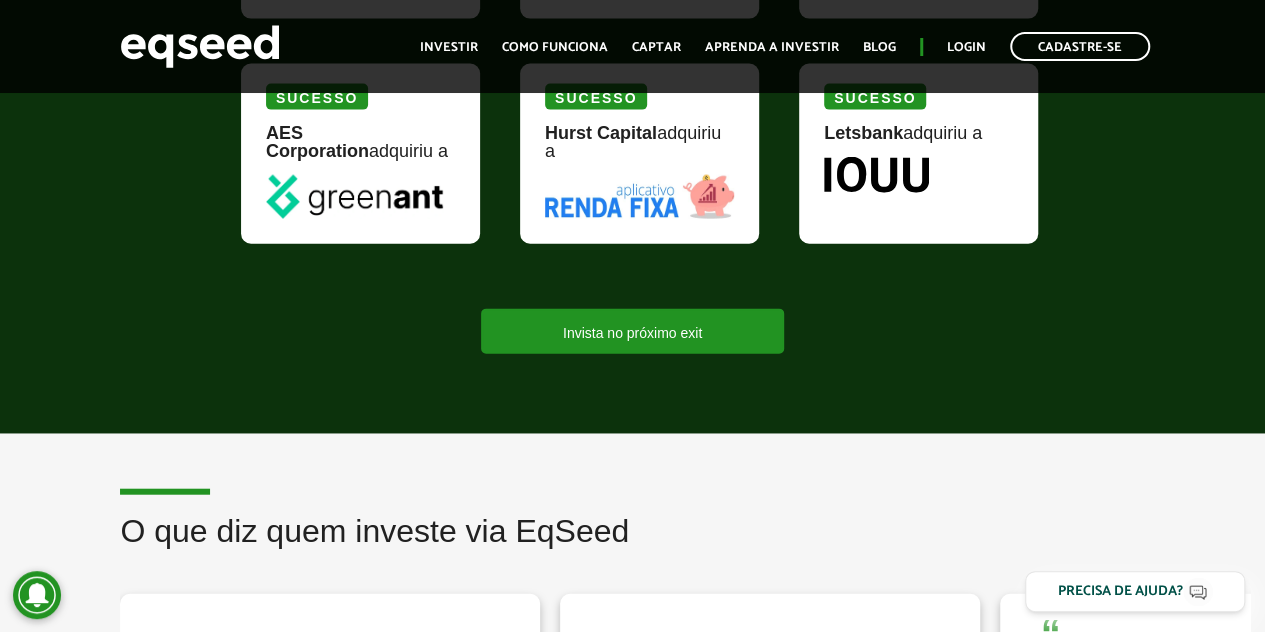scroll, scrollTop: 2000, scrollLeft: 0, axis: vertical 